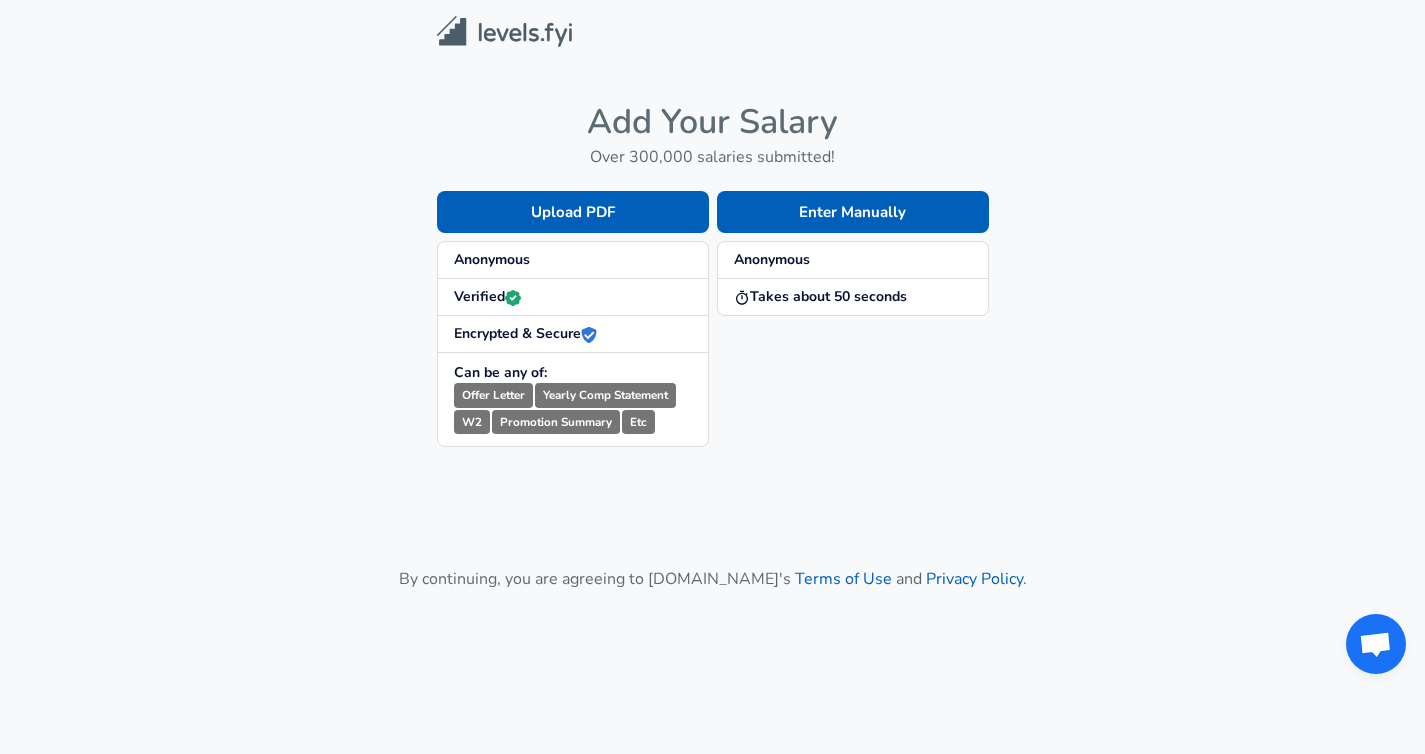 scroll, scrollTop: 0, scrollLeft: 0, axis: both 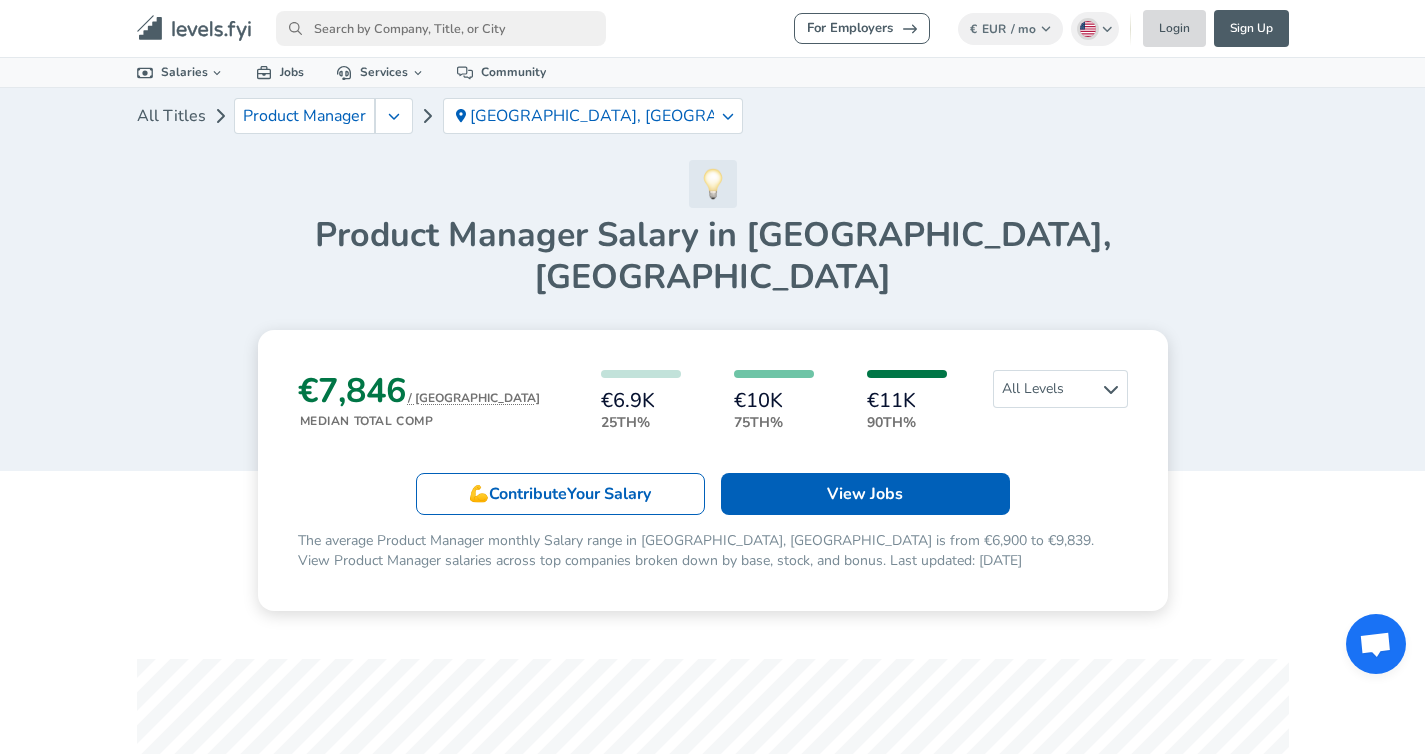 click on "Login" at bounding box center [1174, 28] 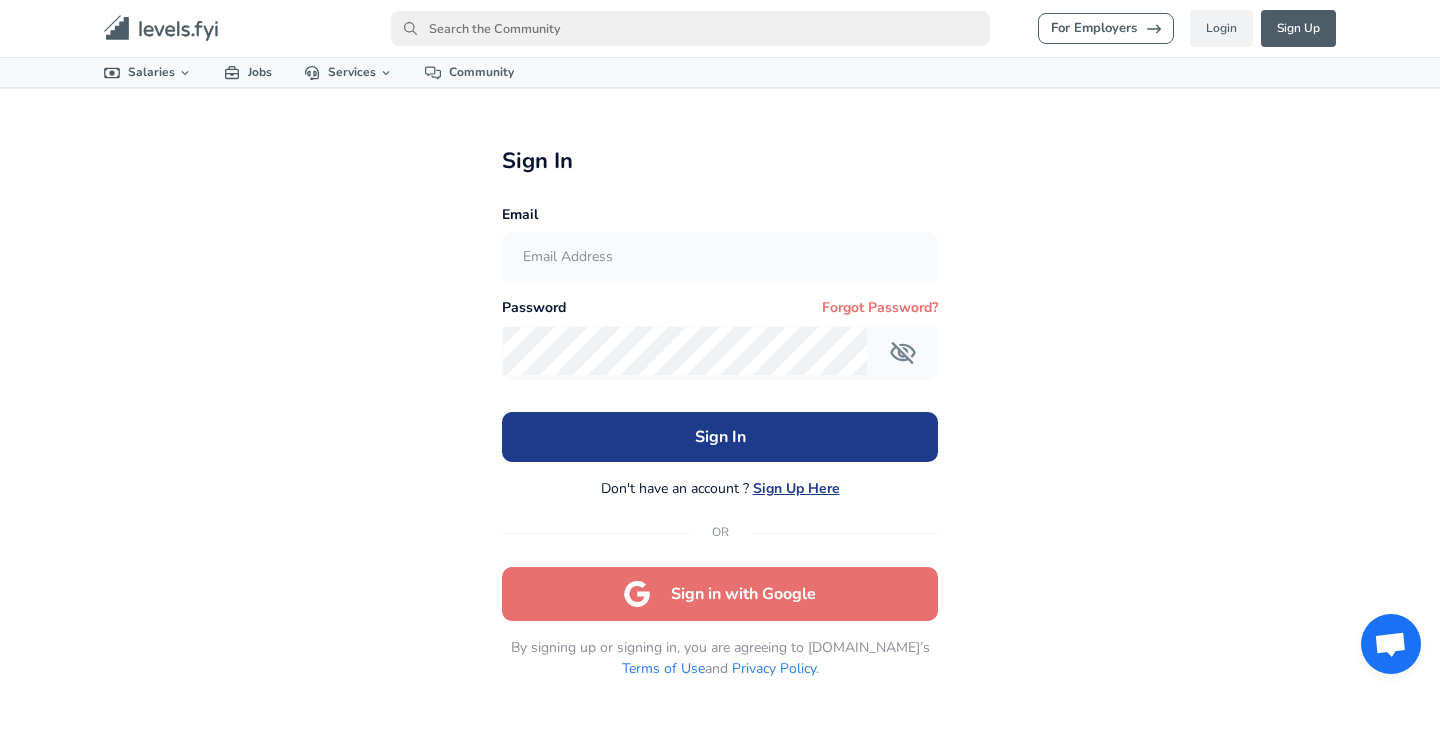 click at bounding box center (719, 257) 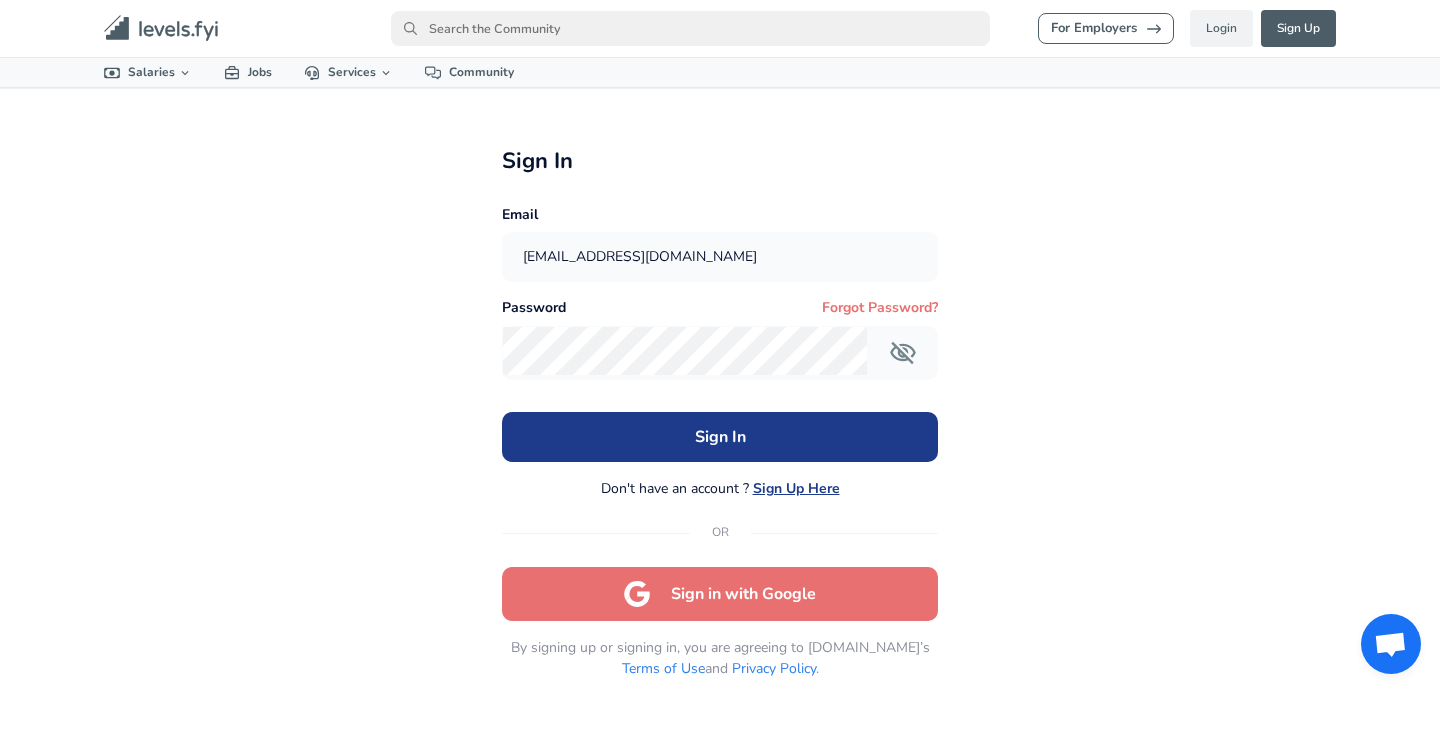 click on "For Employers Login Sign Up All Data By Location By Company By Title Salary Calculator Chart Visualizations Verified Salaries Internships Negotiation Support Compare Benefits Who's Hiring 2024 Pay Report Top Paying Companies Integrate Blog Press Levels FYI Logo Salaries 📂   All Data 🌎   By Location 🏢   By Company 🖋    By Title 🏭️    By Industry 📍   Salary Heatmap 📈   Chart Visualizations 🔥   Real-time Percentiles 🎓   Internships ❣️   Compare Benefits 🎬   2024 Pay Report 🏆   Top Paying Companies 💸   Calculate Meeting Cost #️⃣   Salary Calculator Contribute Add Salary Add Company Benefits Add Level Mapping Jobs Services Candidate Services 💵  Negotiation Coaching 📄  Resume Review 🎁  Gift a Resume Review For Employers Interactive Offers Real-time Percentiles  🔥 Compensation Benchmarking For Academic Research Compensation Dataset Community Sign In Email terrytdr94@gmail.com Password Forgot Password? Sign In Don't have an account ?   Sign Up Here OR     ." at bounding box center (720, 377) 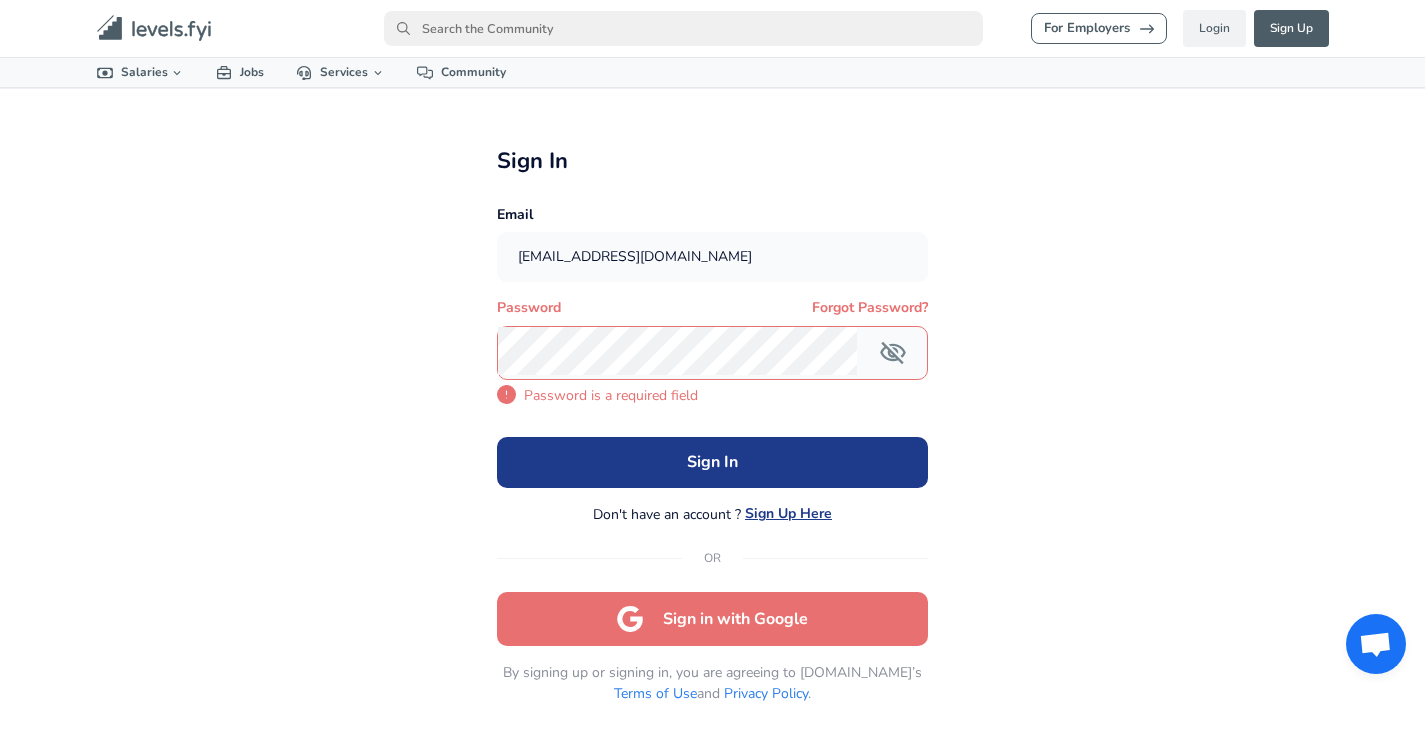 click on "Sign in with Google" at bounding box center [712, 619] 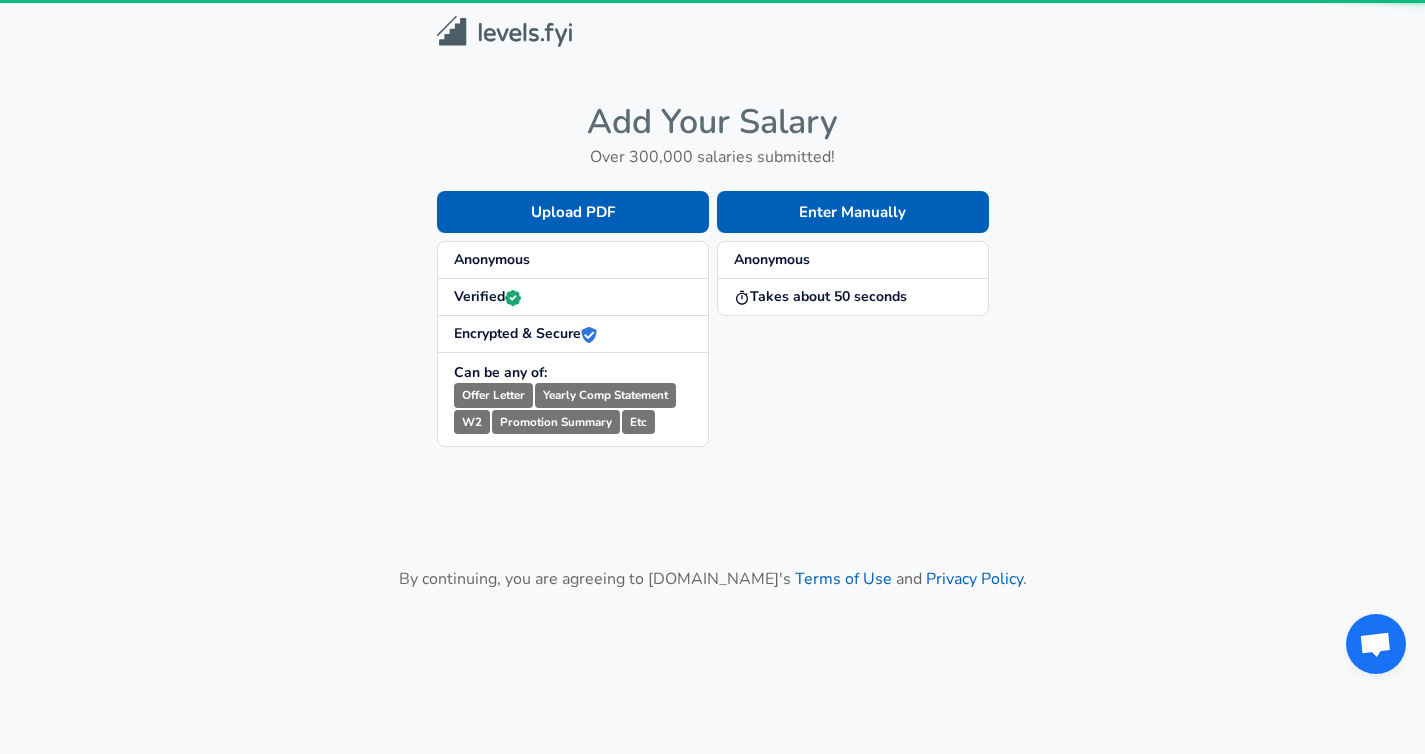 scroll, scrollTop: 0, scrollLeft: 0, axis: both 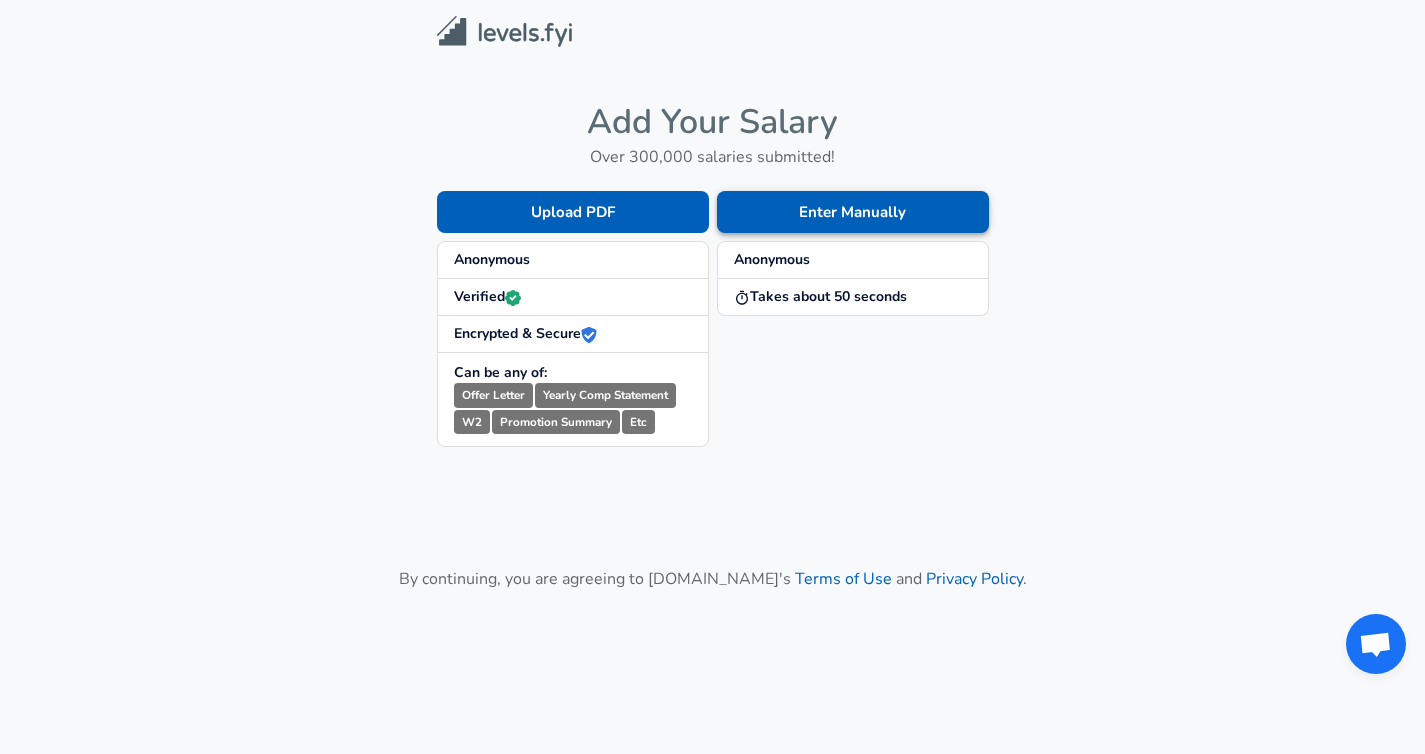 click on "Enter Manually" at bounding box center (853, 212) 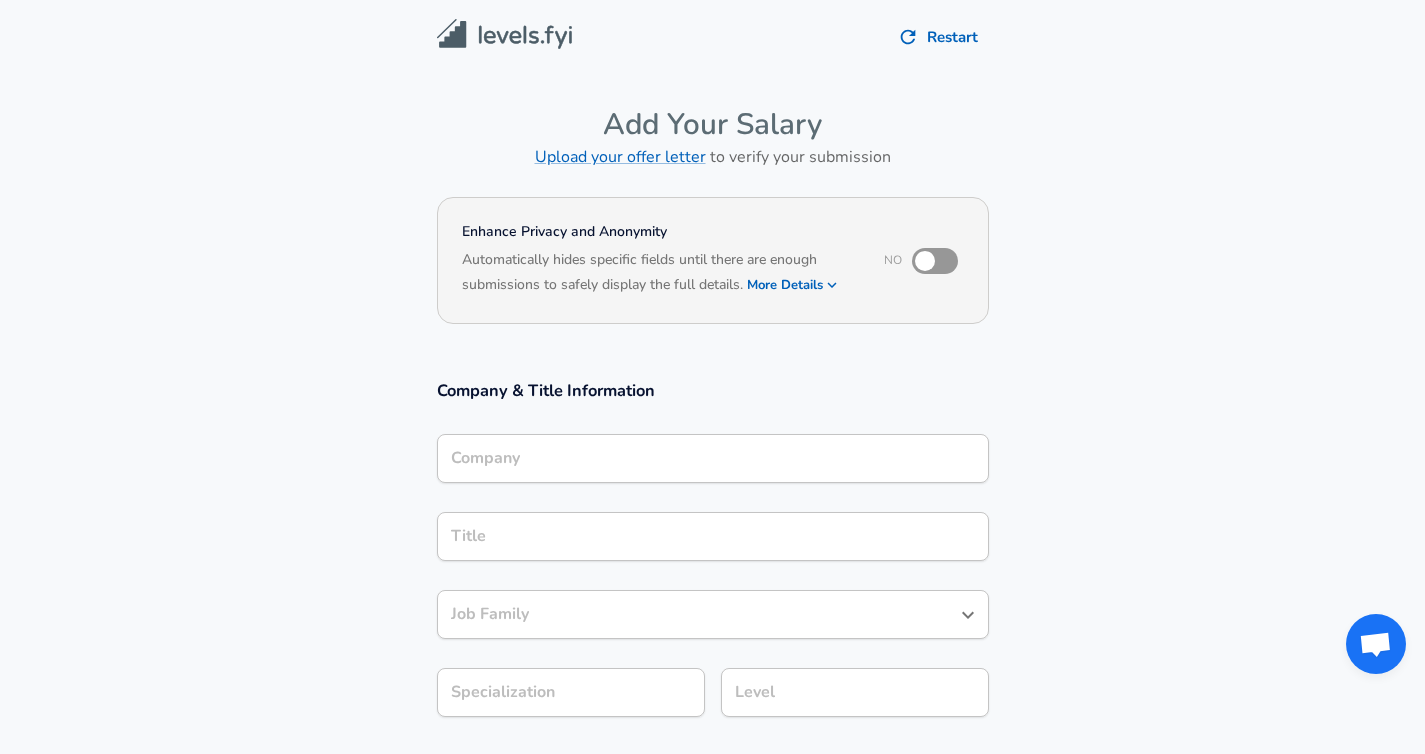 click on "Company" at bounding box center (713, 458) 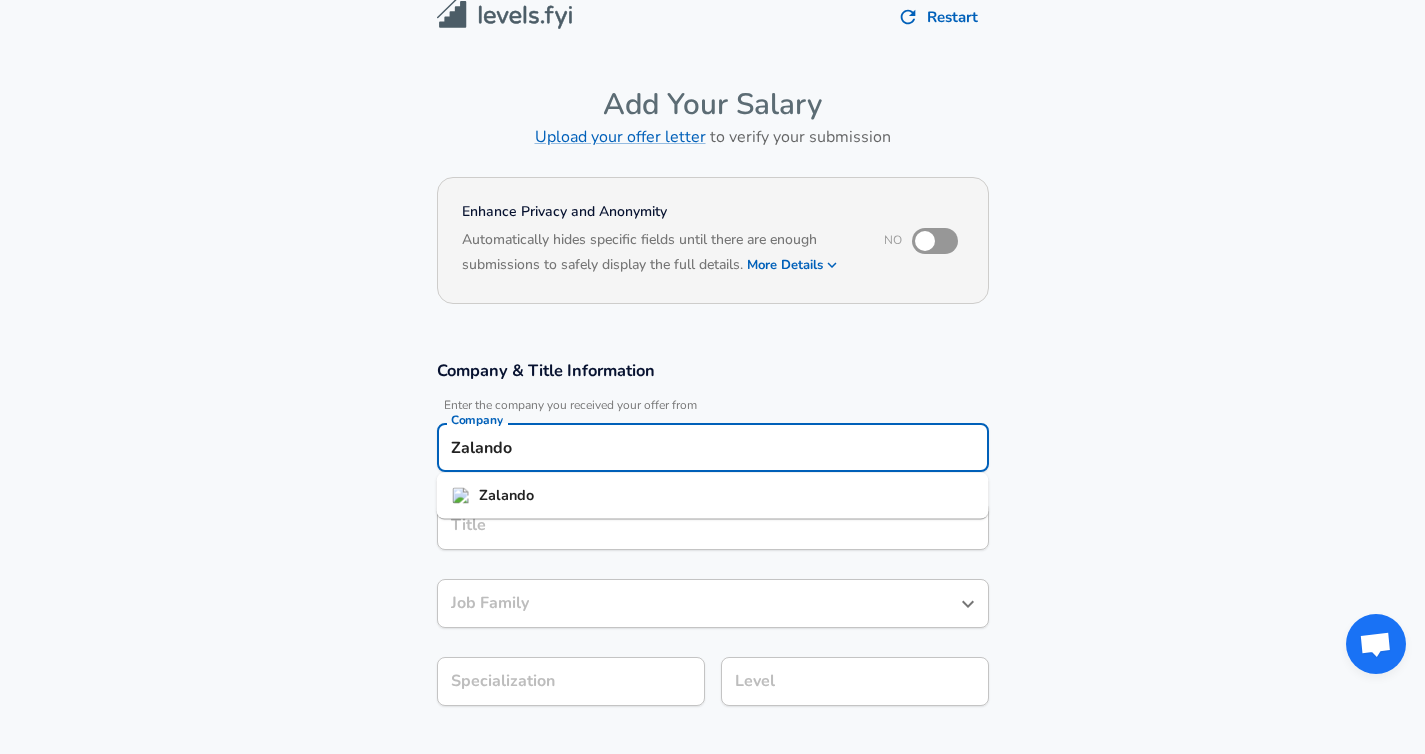 click on "Zalando" at bounding box center [713, 496] 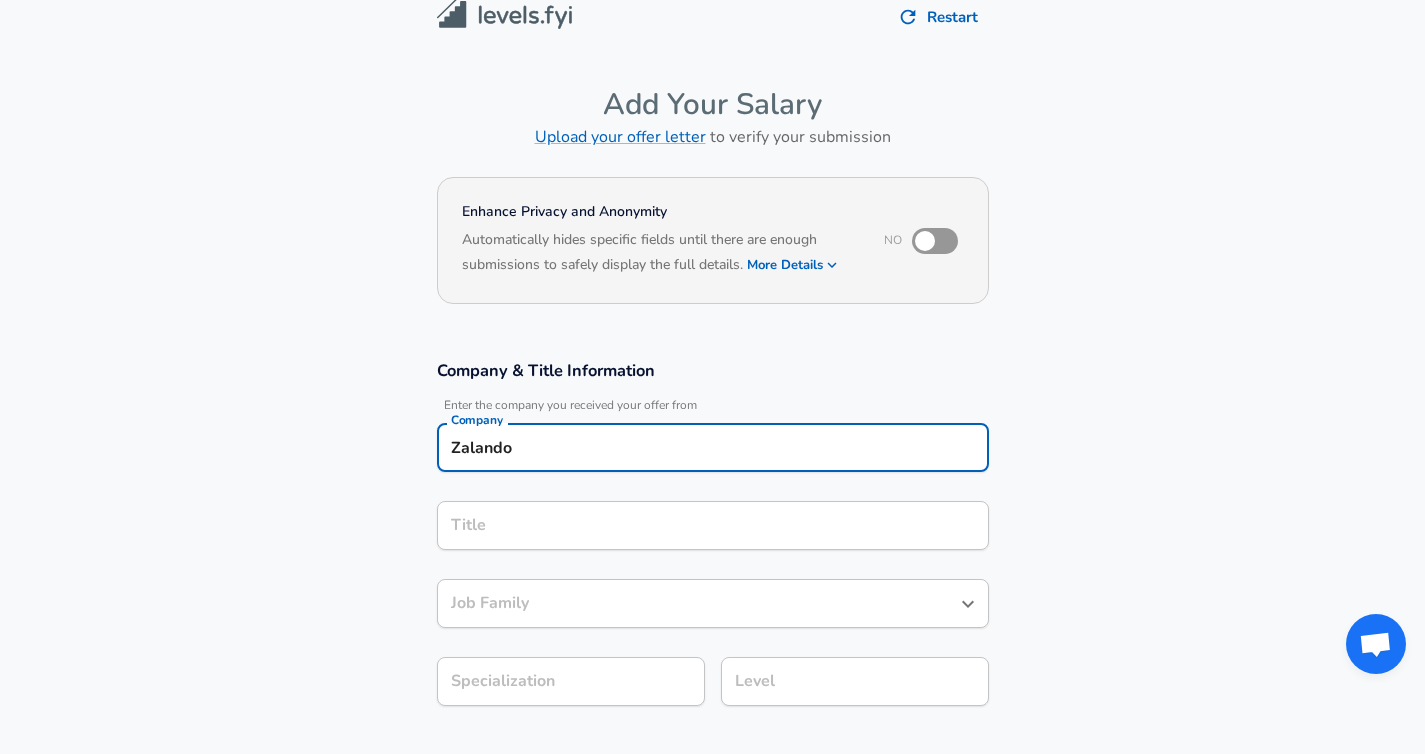 type on "Zalando" 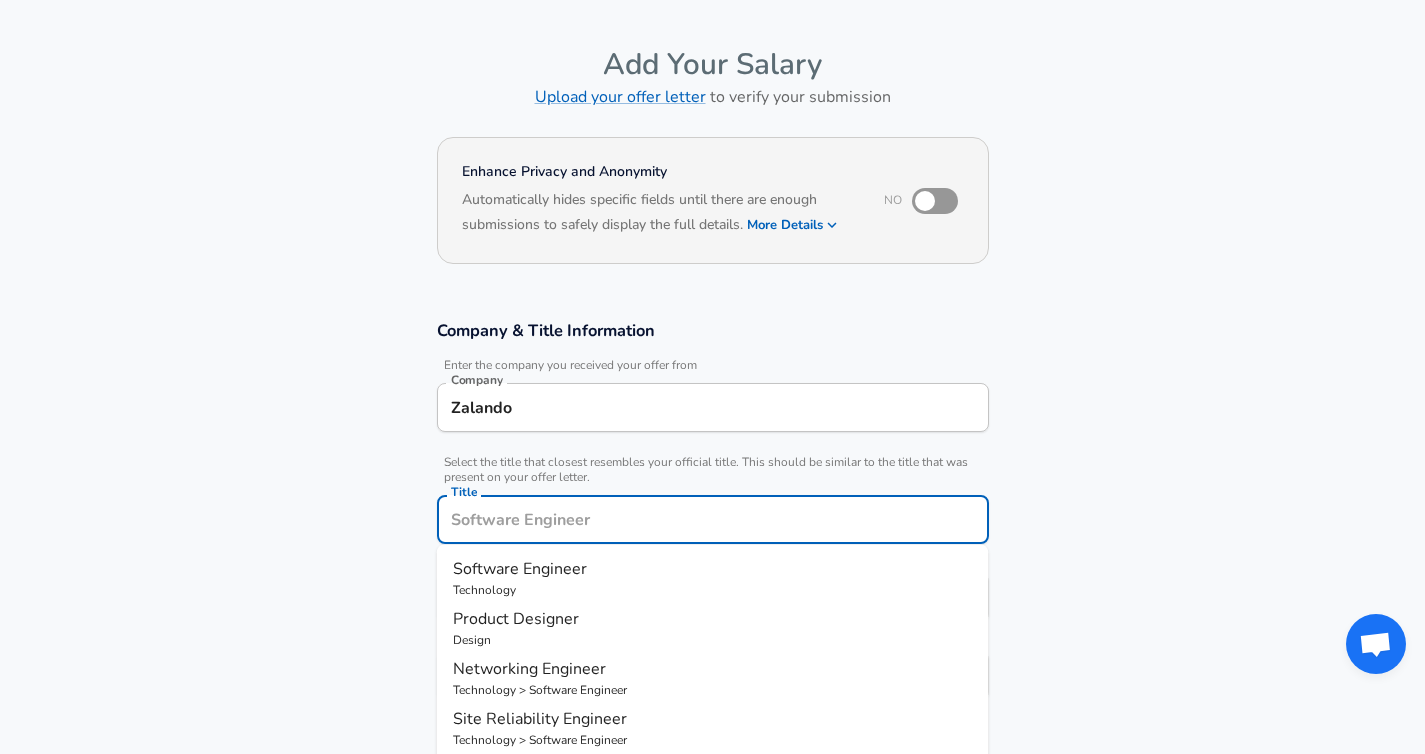 click on "Title" at bounding box center [713, 519] 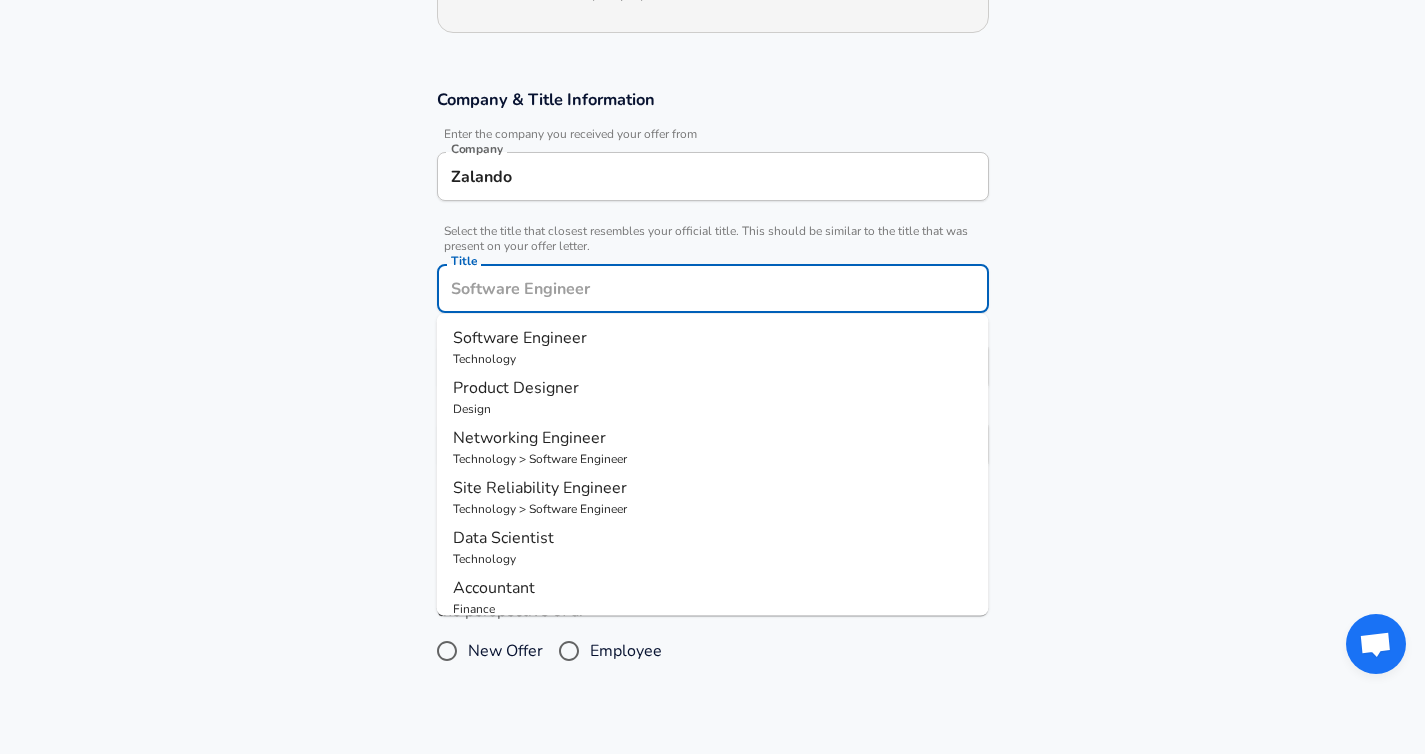scroll, scrollTop: 278, scrollLeft: 0, axis: vertical 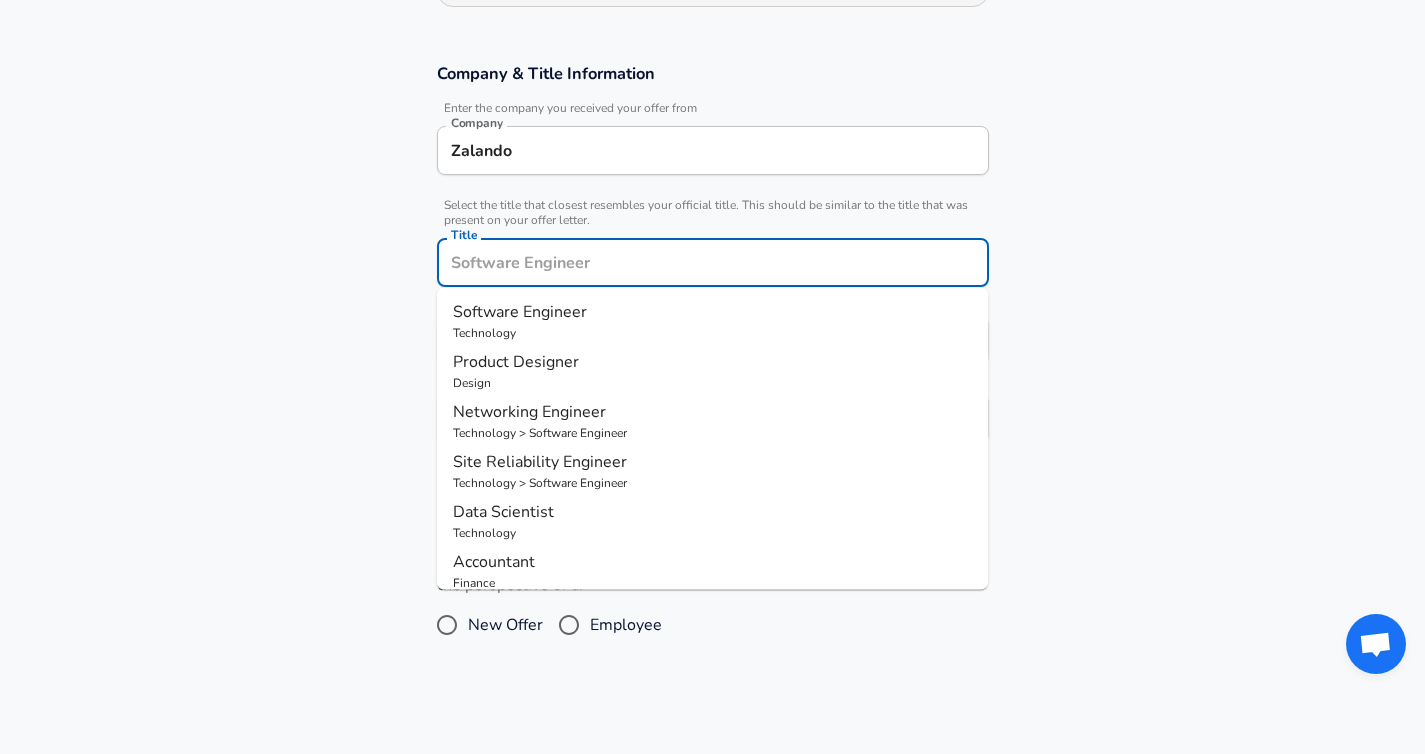 click on "Title" at bounding box center (713, 262) 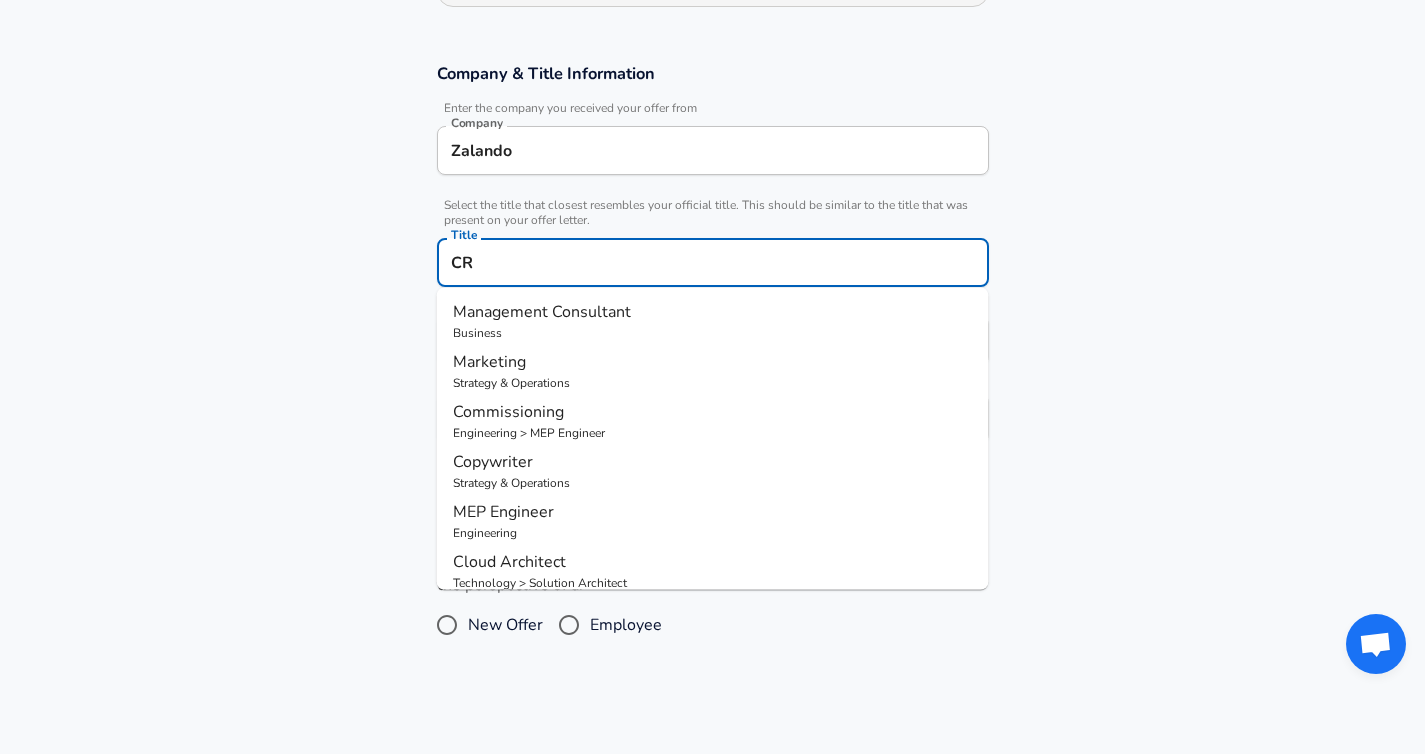 type on "C" 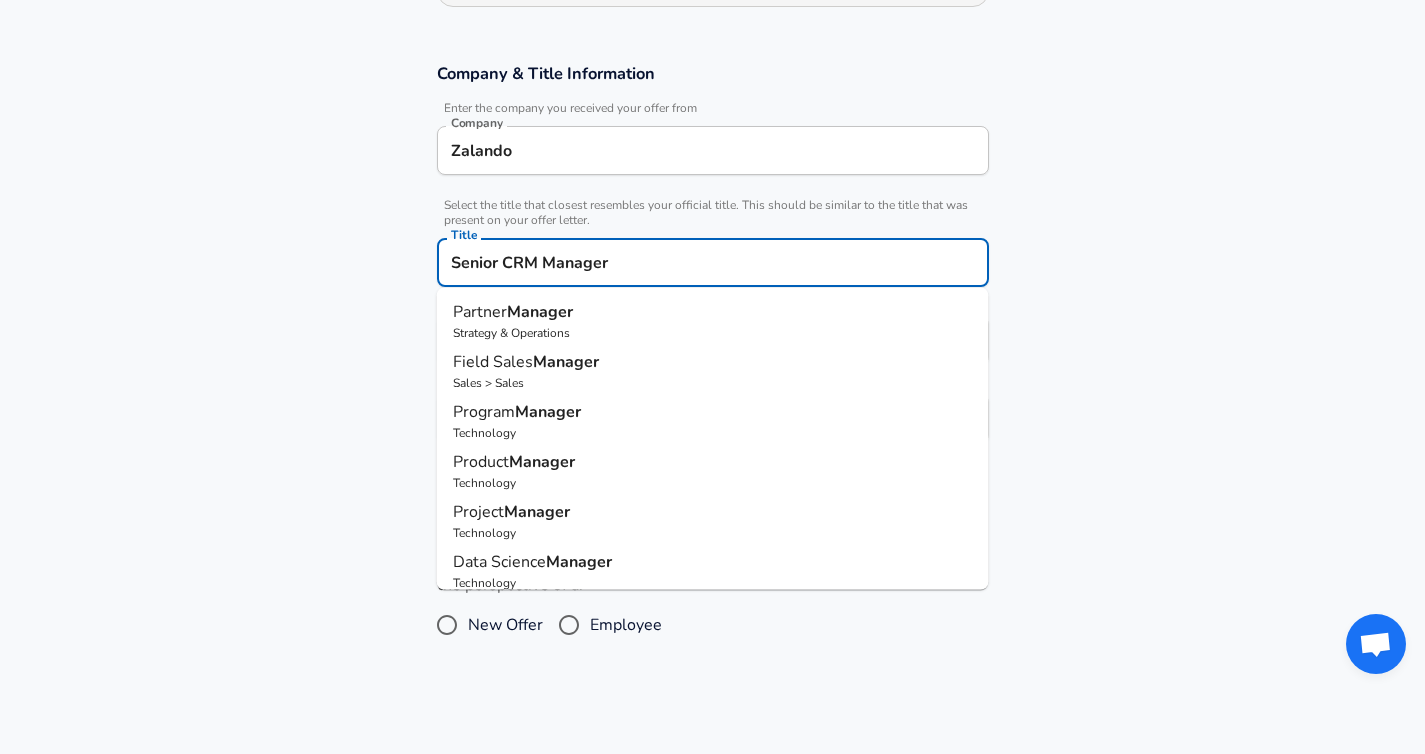 type on "Senior CRM Manager" 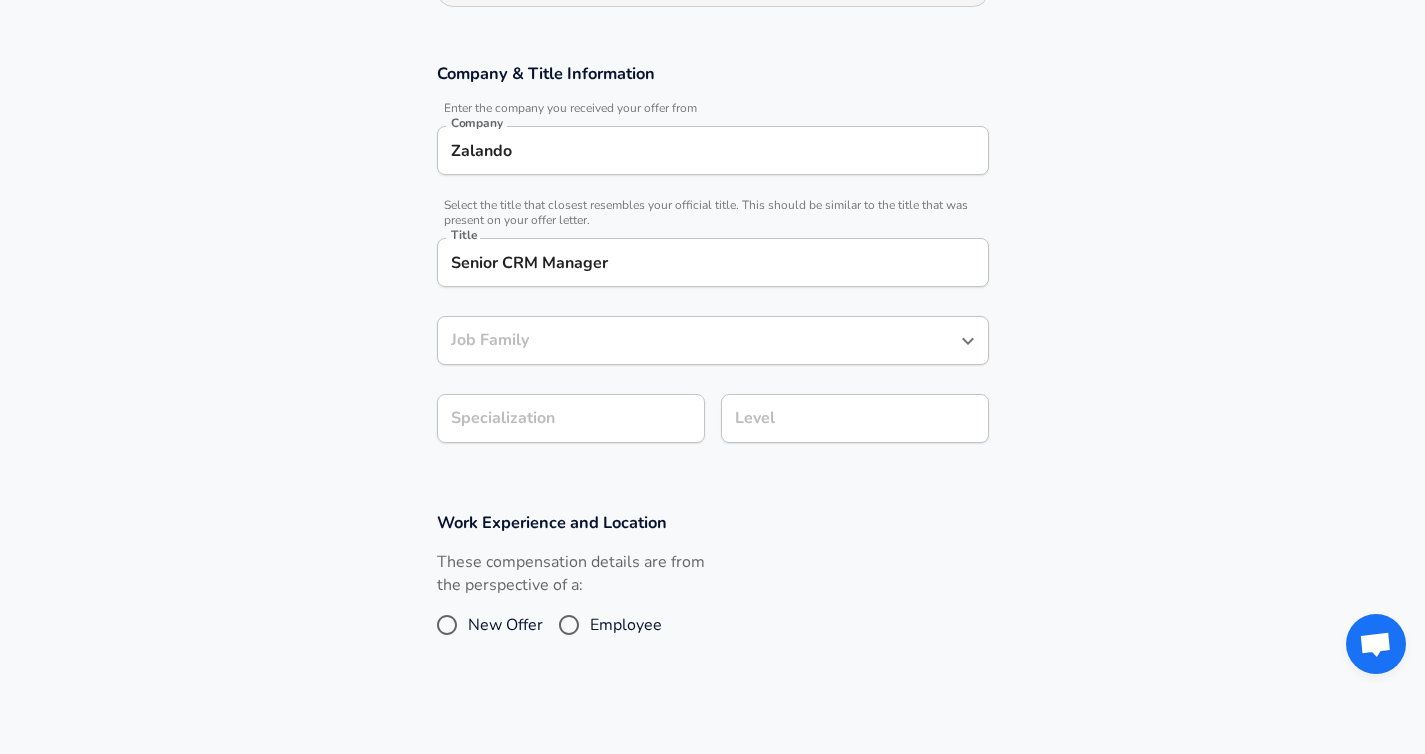 scroll, scrollTop: 357, scrollLeft: 0, axis: vertical 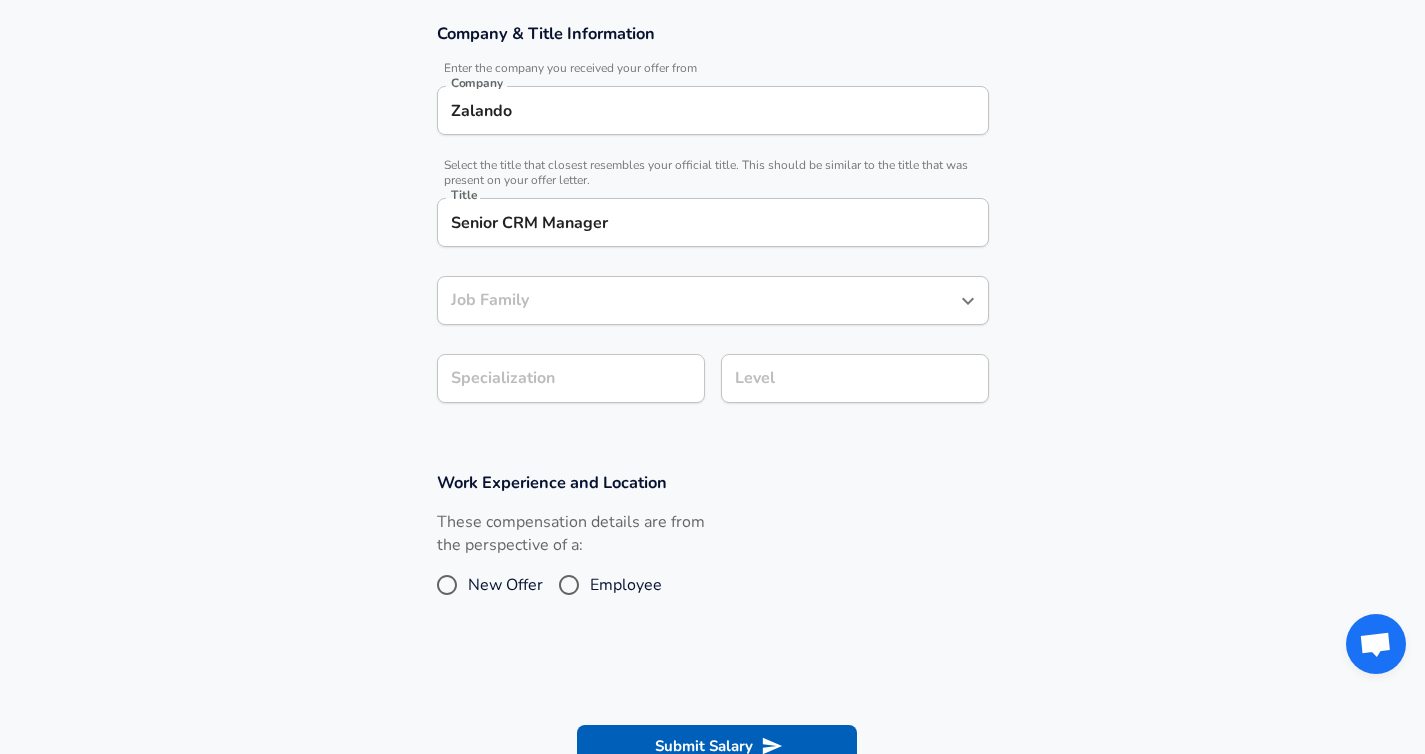 click on "Job Family" at bounding box center [698, 300] 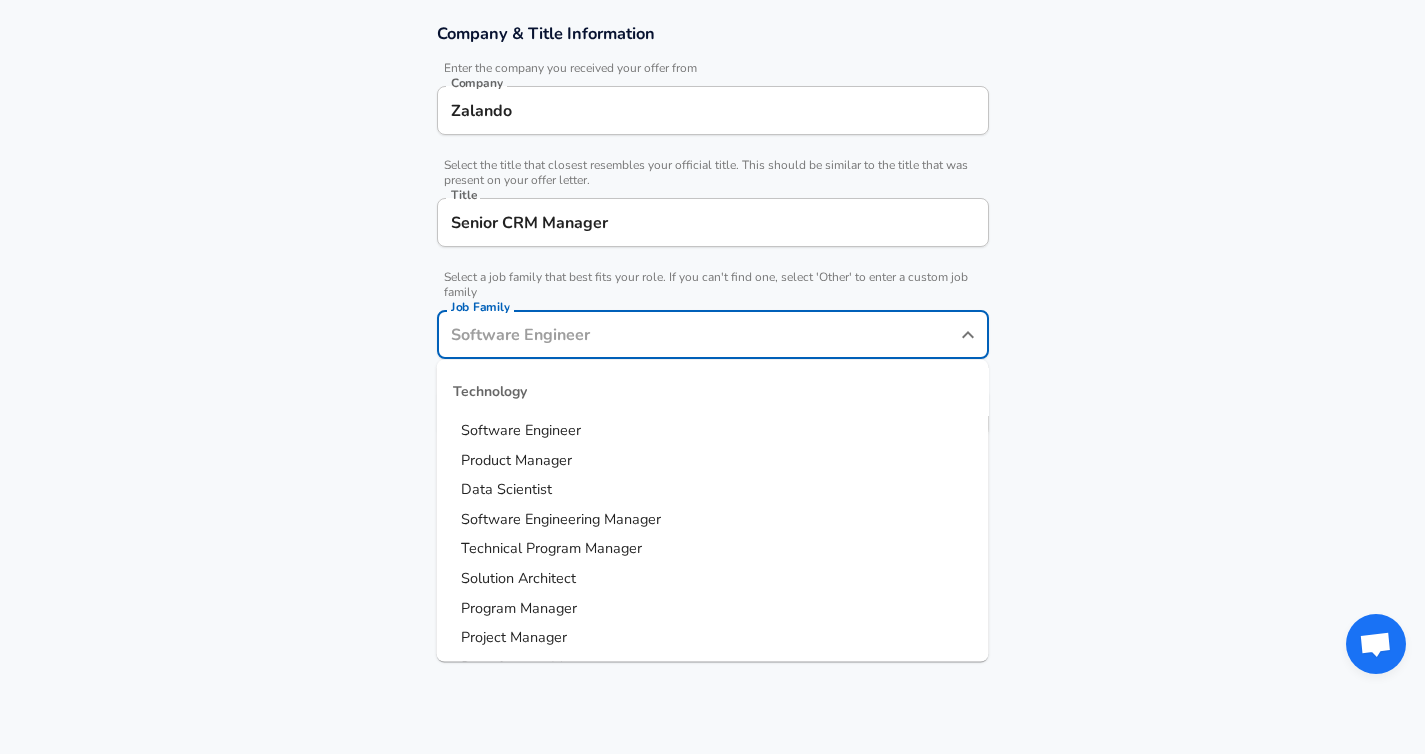 click on "Product Manager" at bounding box center [713, 460] 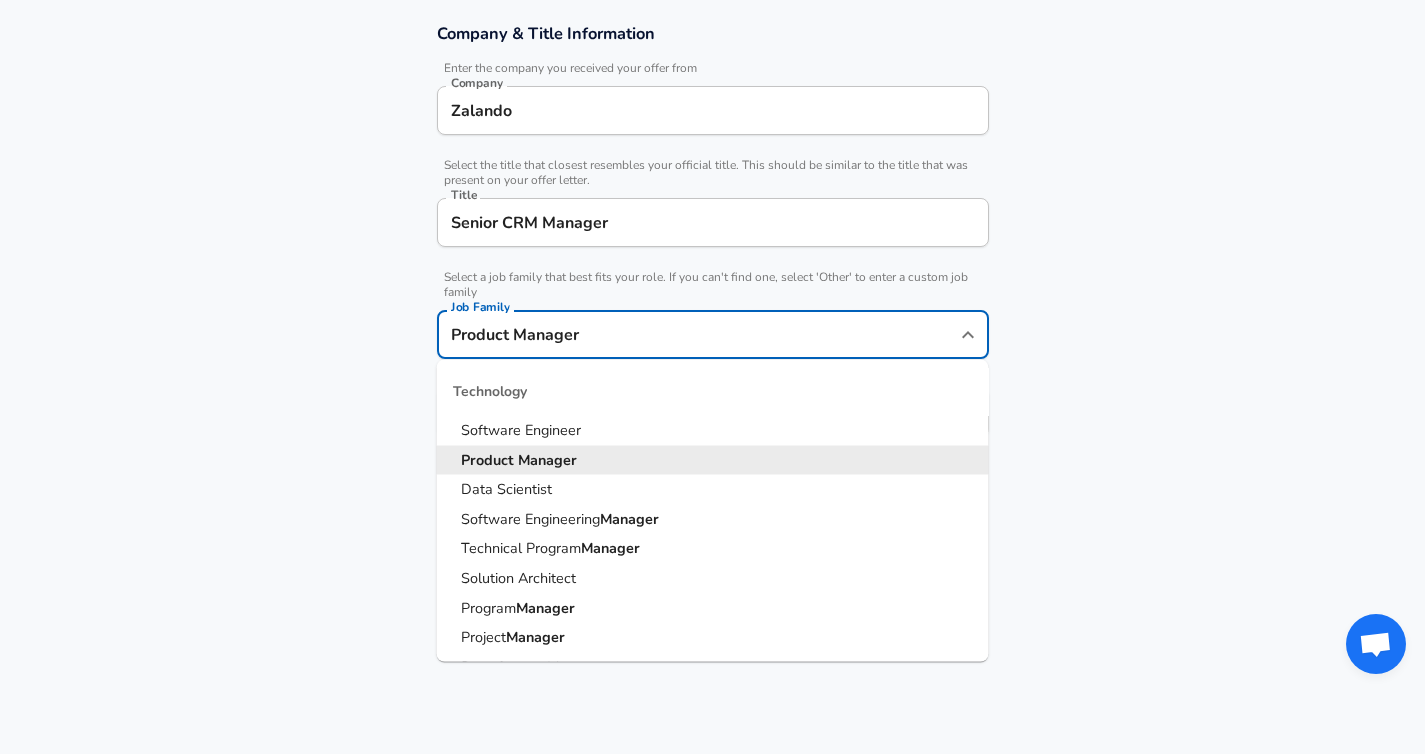 click on "Product Manager" at bounding box center (698, 334) 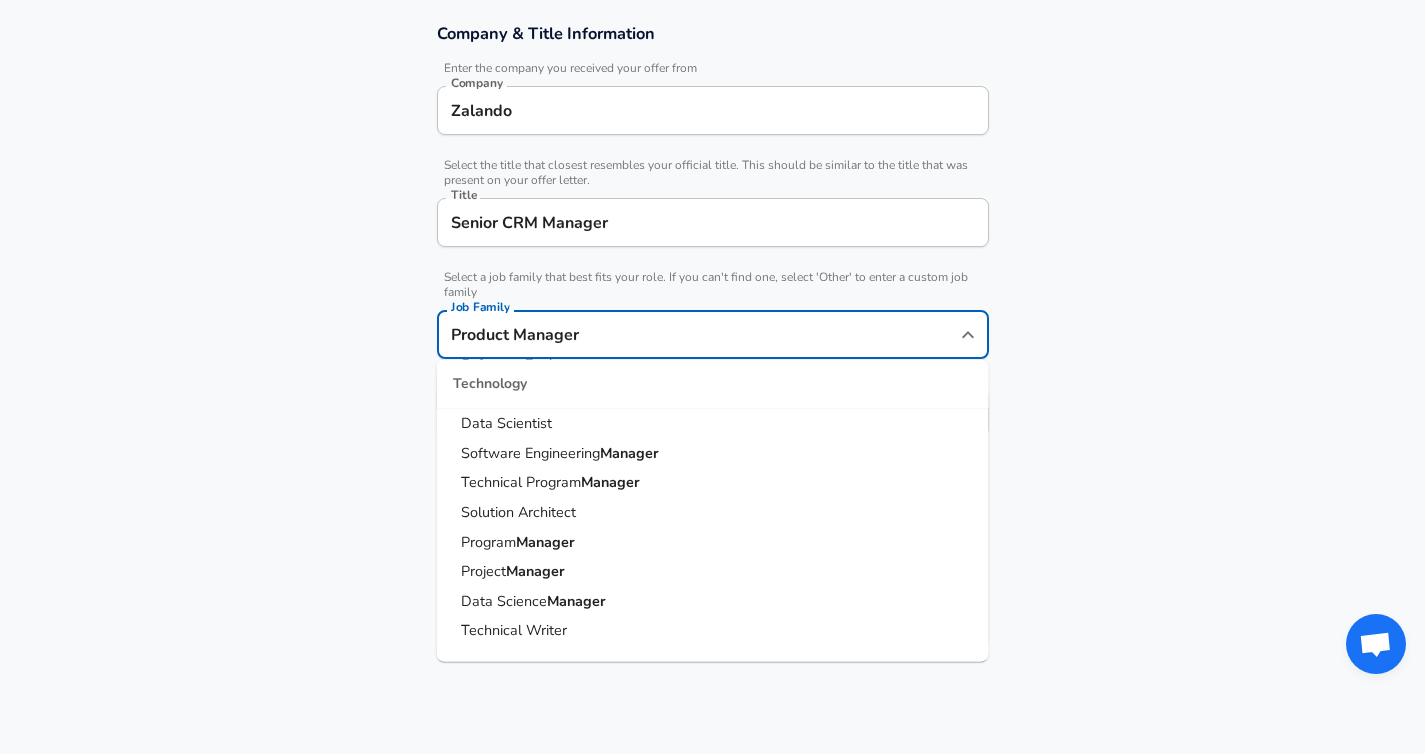 scroll, scrollTop: 131, scrollLeft: 0, axis: vertical 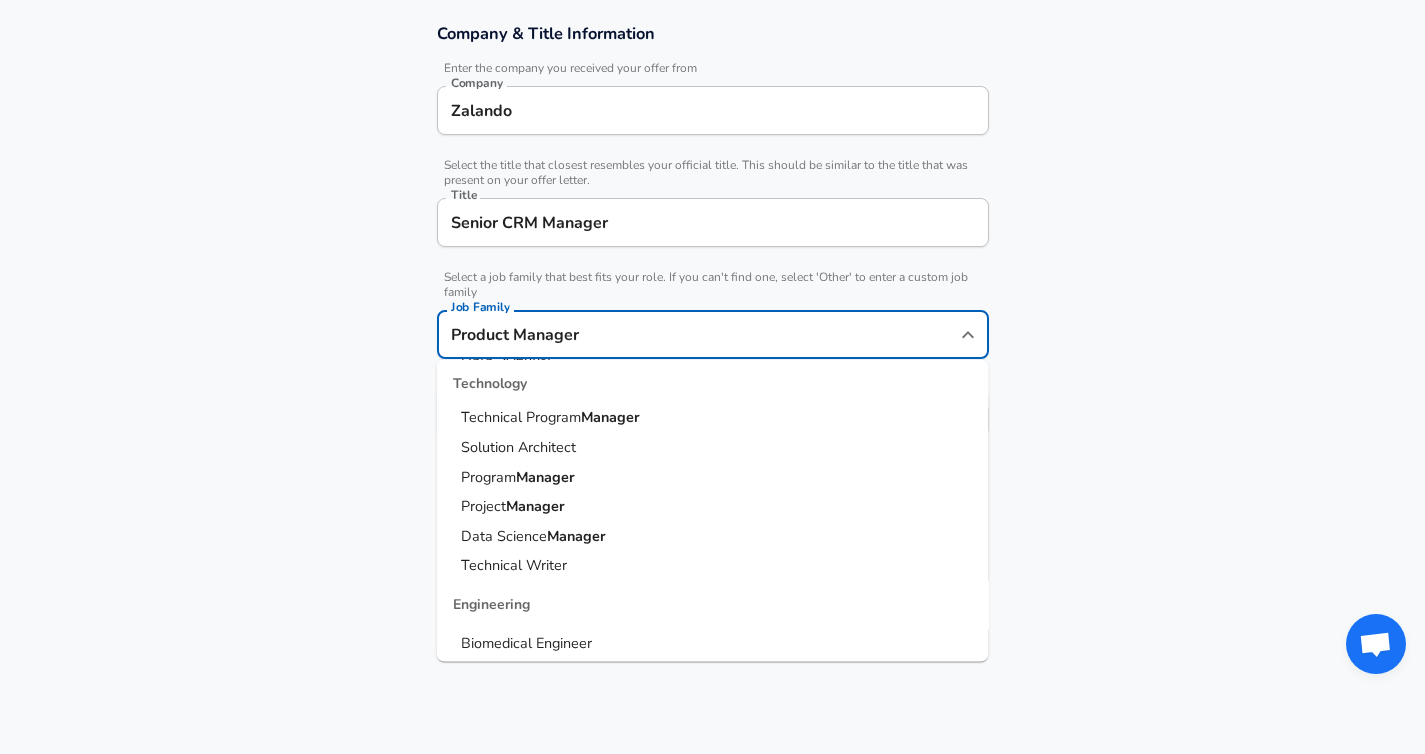 click on "Company & Title Information   Enter the company you received your offer from Company Zalando Company   Select the title that closest resembles your official title. This should be similar to the title that was present on your offer letter. Title Senior CRM Manager Title   Select a job family that best fits your role. If you can't find one, select 'Other' to enter a custom job family Job Family Product Manager Job Family Technology Software Engineer Product     Manager Data Scientist Software Engineering  Manager Technical Program  Manager Solution Architect Program  Manager Project  Manager Data Science  Manager Technical Writer Engineering Biomedical Engineer Civil Engineer Hardware Engineer Mechanical Engineer Geological Engineer Electrical Engineer Controls Engineer Chemical Engineer Aerospace Engineer Materials Engineer Optical Engineer MEP Engineer Prompt Engineer Business Management Consultant Business Development Sales Sales Legal Legal Sales Sales Engineer Legal Regulatory Affairs Sales Design Product" at bounding box center [712, 240] 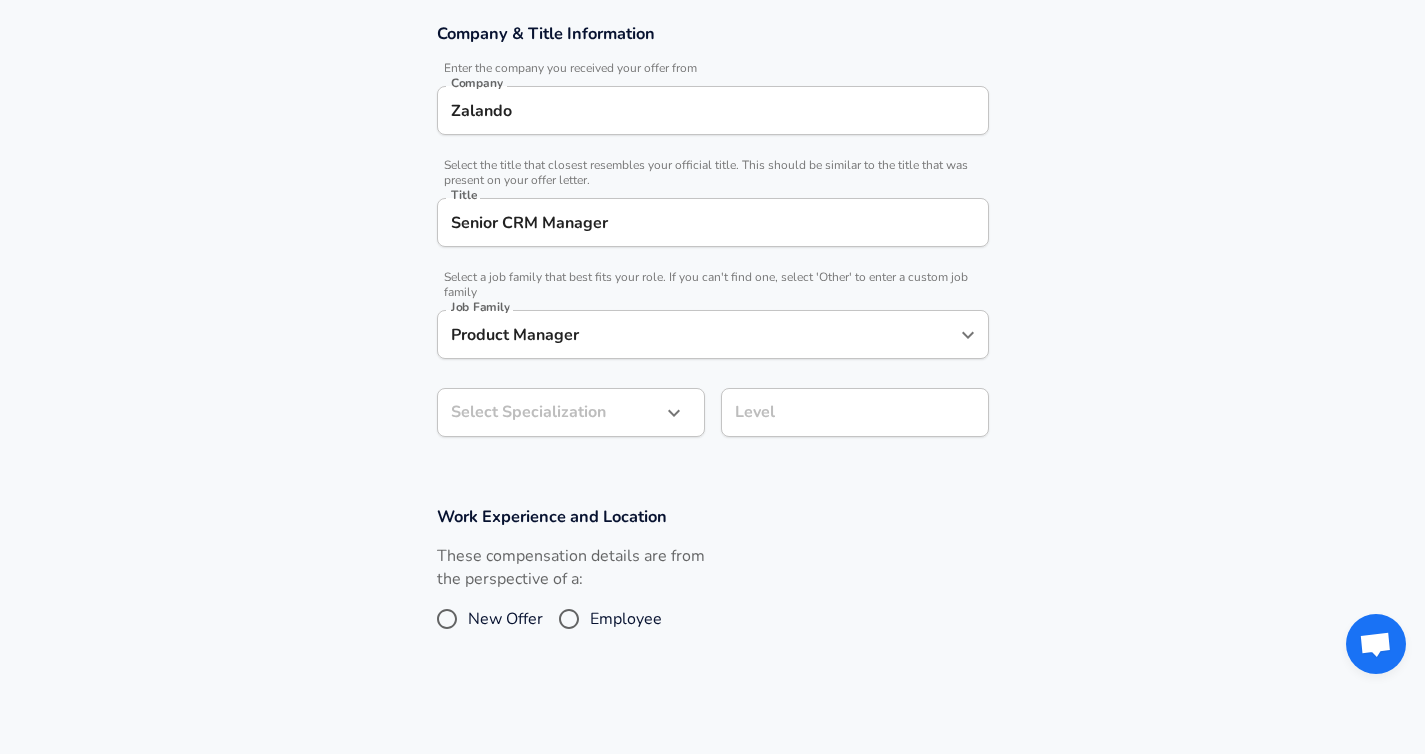 click on "Restart Add Your Salary Upload your offer letter   to verify your submission Enhance Privacy and Anonymity No Automatically hides specific fields until there are enough submissions to safely display the full details.   More Details Based on your submission and the data points that we have already collected, we will automatically hide and anonymize specific fields if there aren't enough data points to remain sufficiently anonymous. Company & Title Information   Enter the company you received your offer from Company Zalando Company   Select the title that closest resembles your official title. This should be similar to the title that was present on your offer letter. Title Senior CRM Manager Title   Select a job family that best fits your role. If you can't find one, select 'Other' to enter a custom job family Job Family Product Manager Job Family Select Specialization ​ Select Specialization Level Level Work Experience and Location These compensation details are from the perspective of a: New Offer Employee" at bounding box center [712, 20] 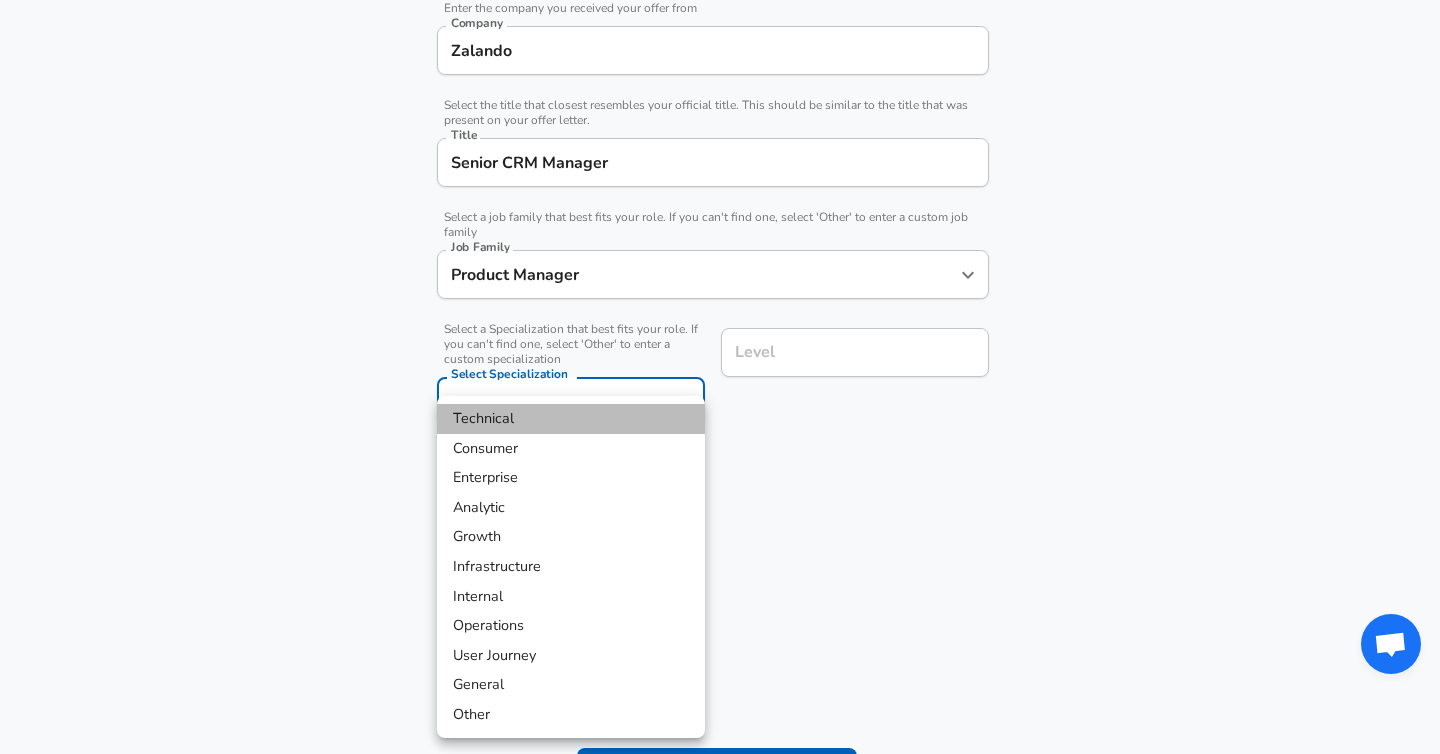 click on "Technical" at bounding box center [571, 419] 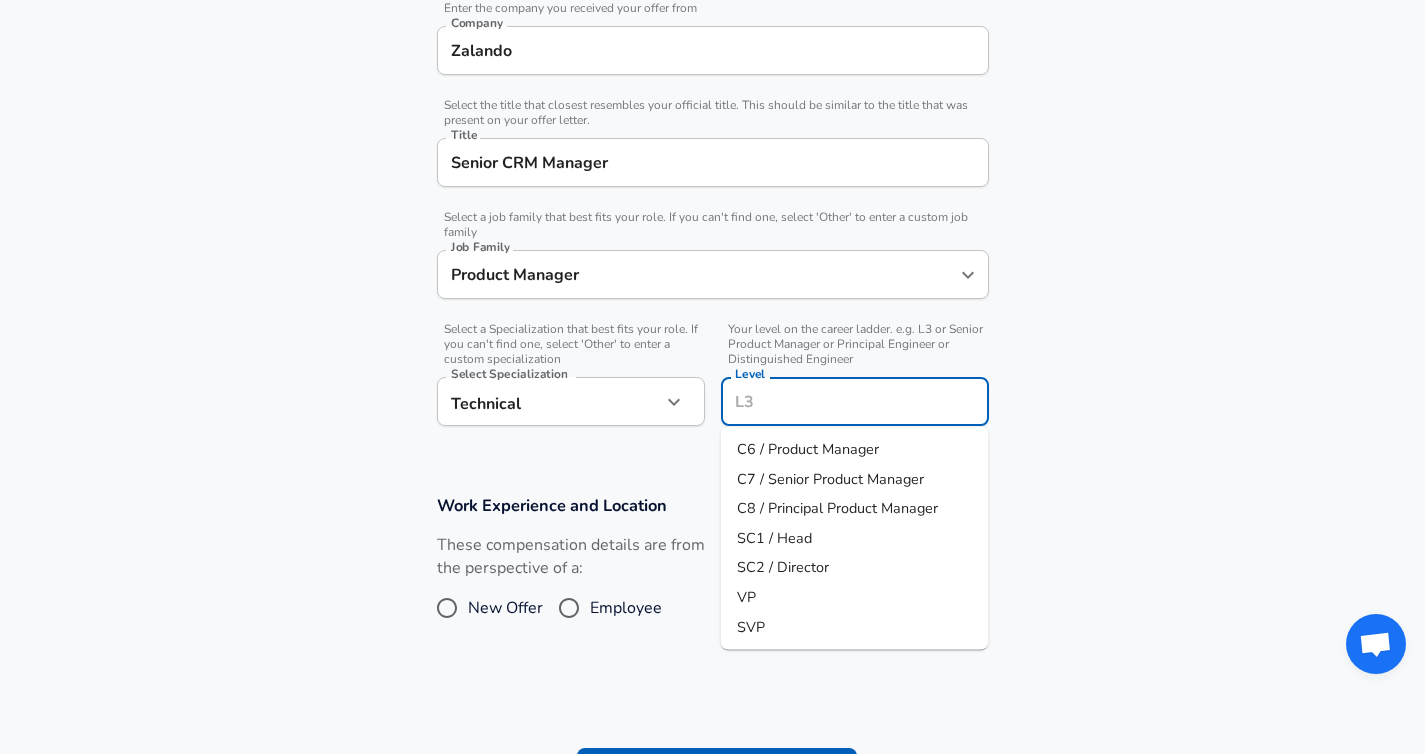 scroll, scrollTop: 457, scrollLeft: 0, axis: vertical 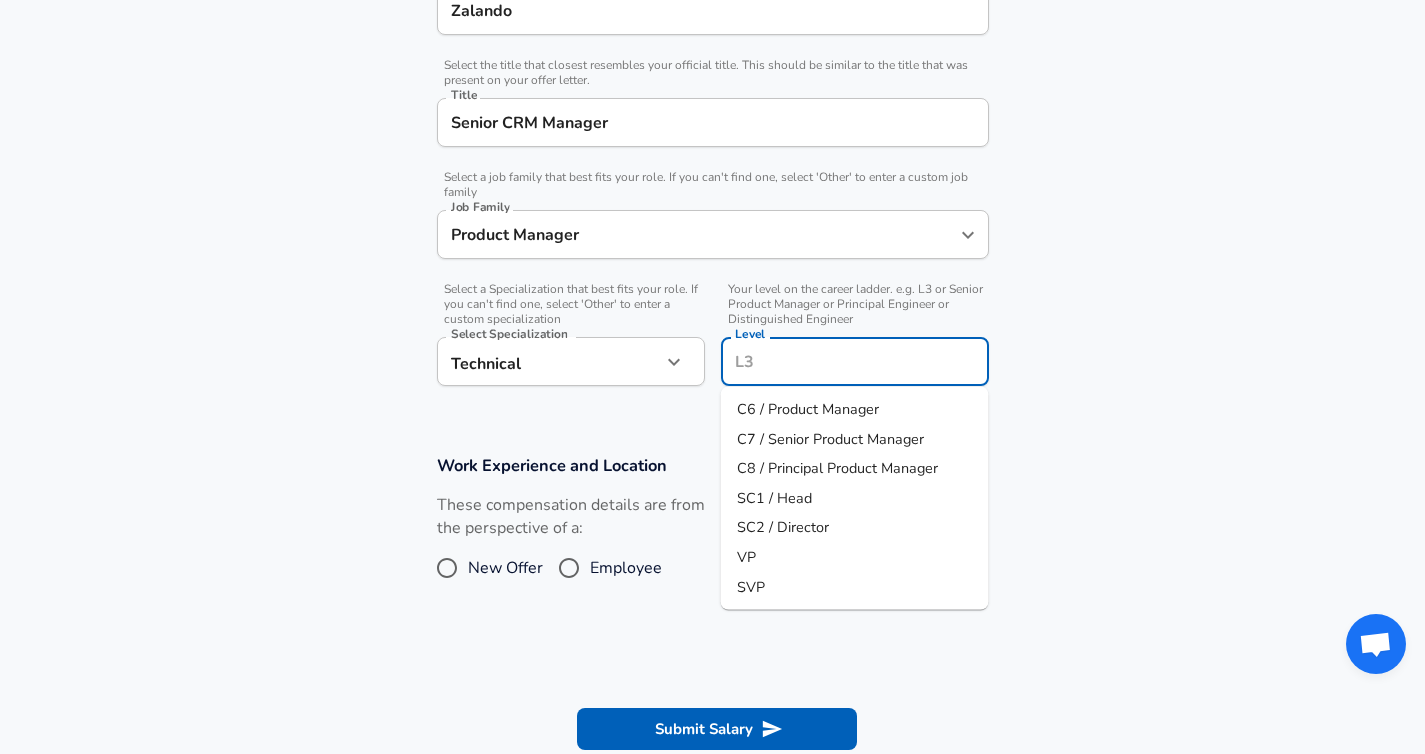 click on "Level" at bounding box center (855, 361) 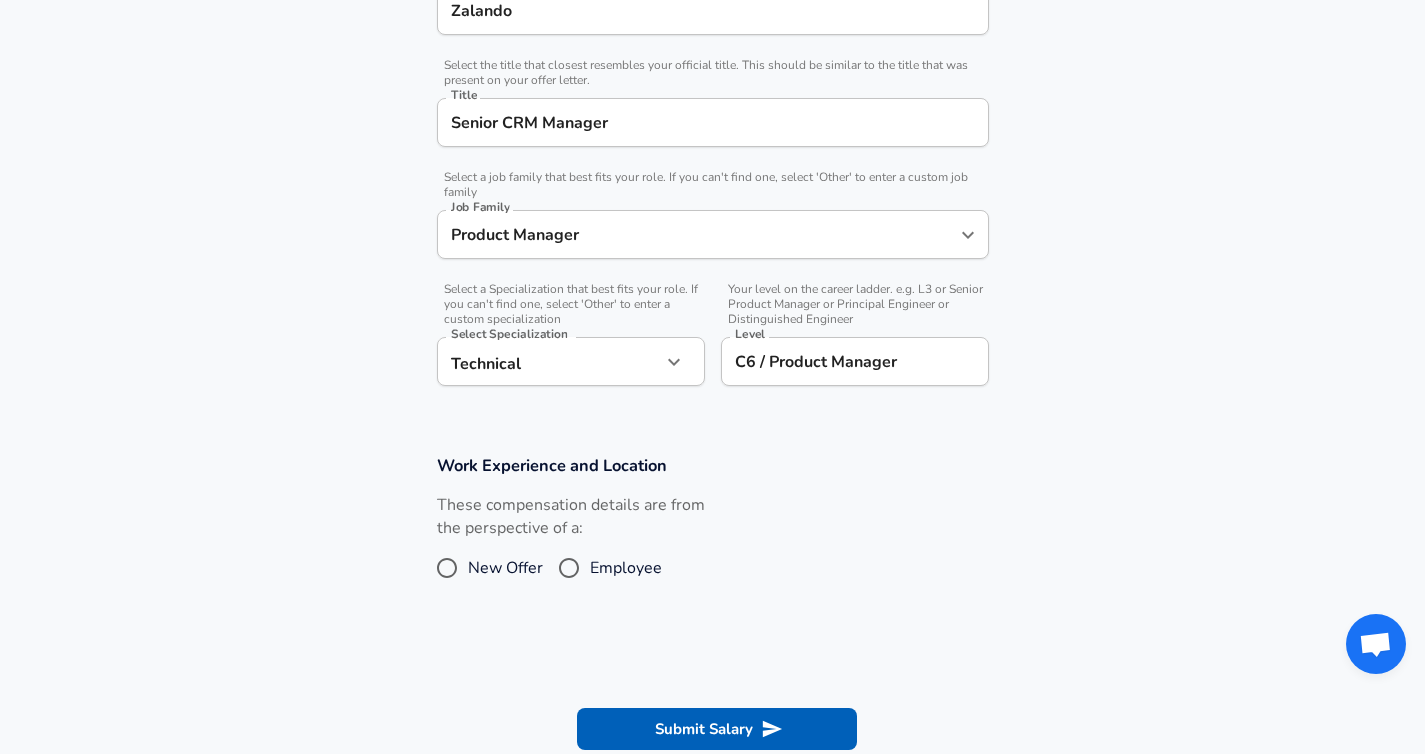 click on "New Offer" at bounding box center (505, 568) 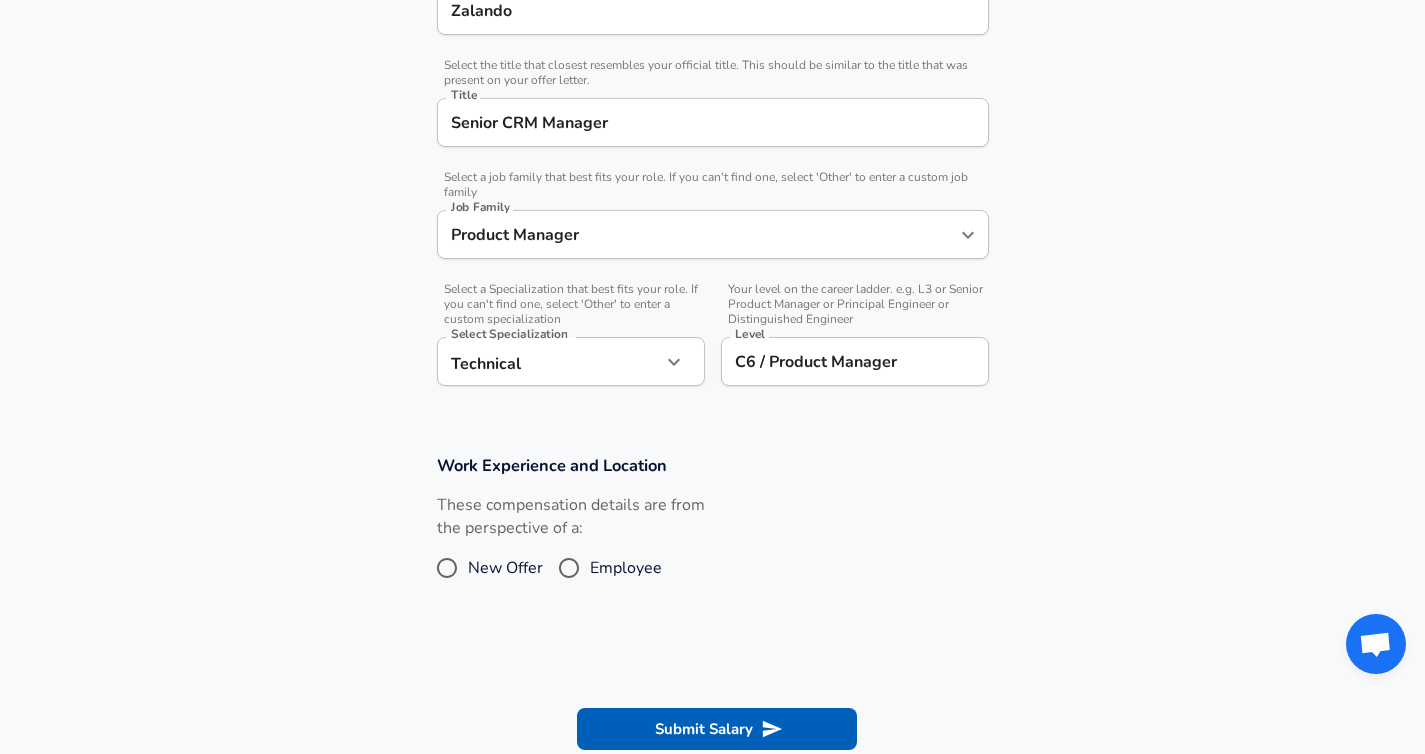 radio on "true" 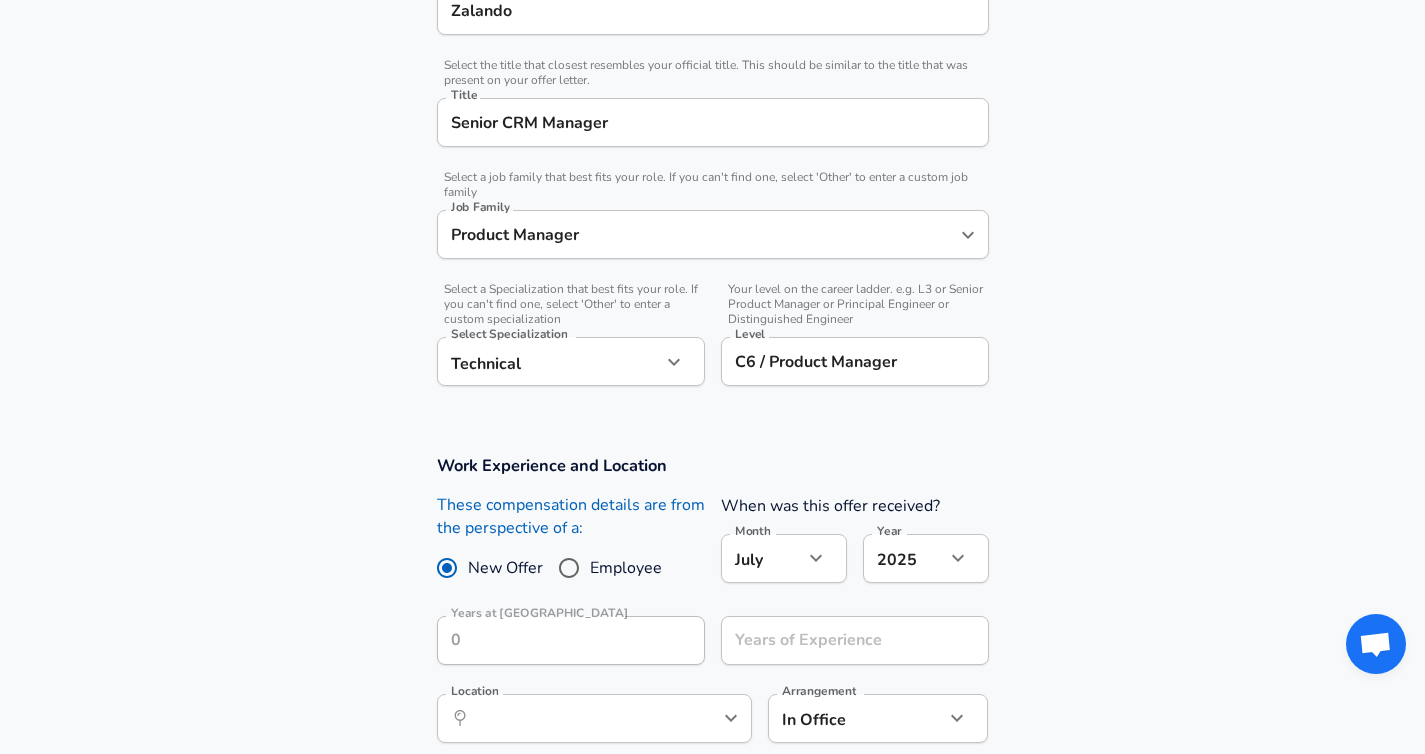 scroll, scrollTop: 585, scrollLeft: 0, axis: vertical 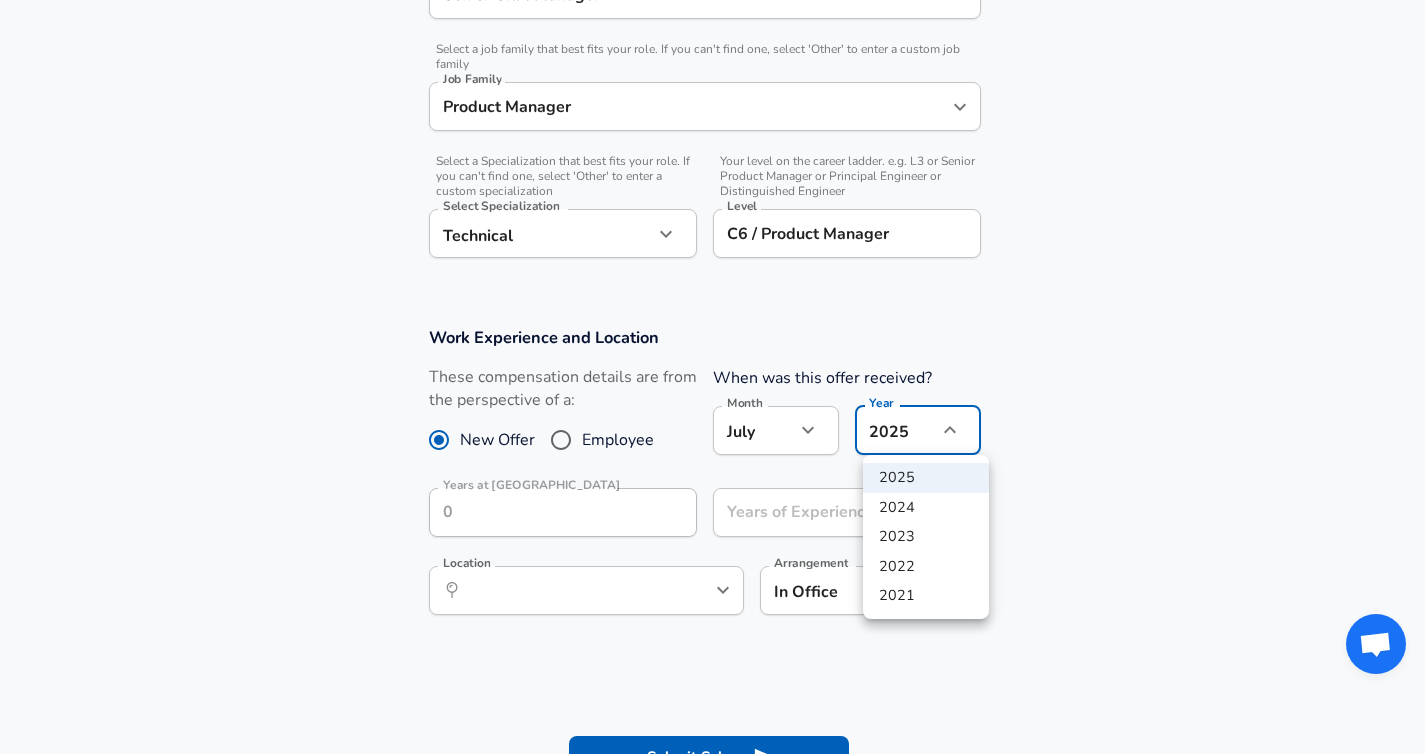 click on "Restart Add Your Salary Upload your offer letter   to verify your submission Enhance Privacy and Anonymity No Automatically hides specific fields until there are enough submissions to safely display the full details.   More Details Based on your submission and the data points that we have already collected, we will automatically hide and anonymize specific fields if there aren't enough data points to remain sufficiently anonymous. Company & Title Information   Enter the company you received your offer from Company Zalando Company   Select the title that closest resembles your official title. This should be similar to the title that was present on your offer letter. Title Senior CRM Manager Title   Select a job family that best fits your role. If you can't find one, select 'Other' to enter a custom job family Job Family Product Manager Job Family   Select a Specialization that best fits your role. If you can't find one, select 'Other' to enter a custom specialization Select Specialization Technical Technical" at bounding box center [712, -208] 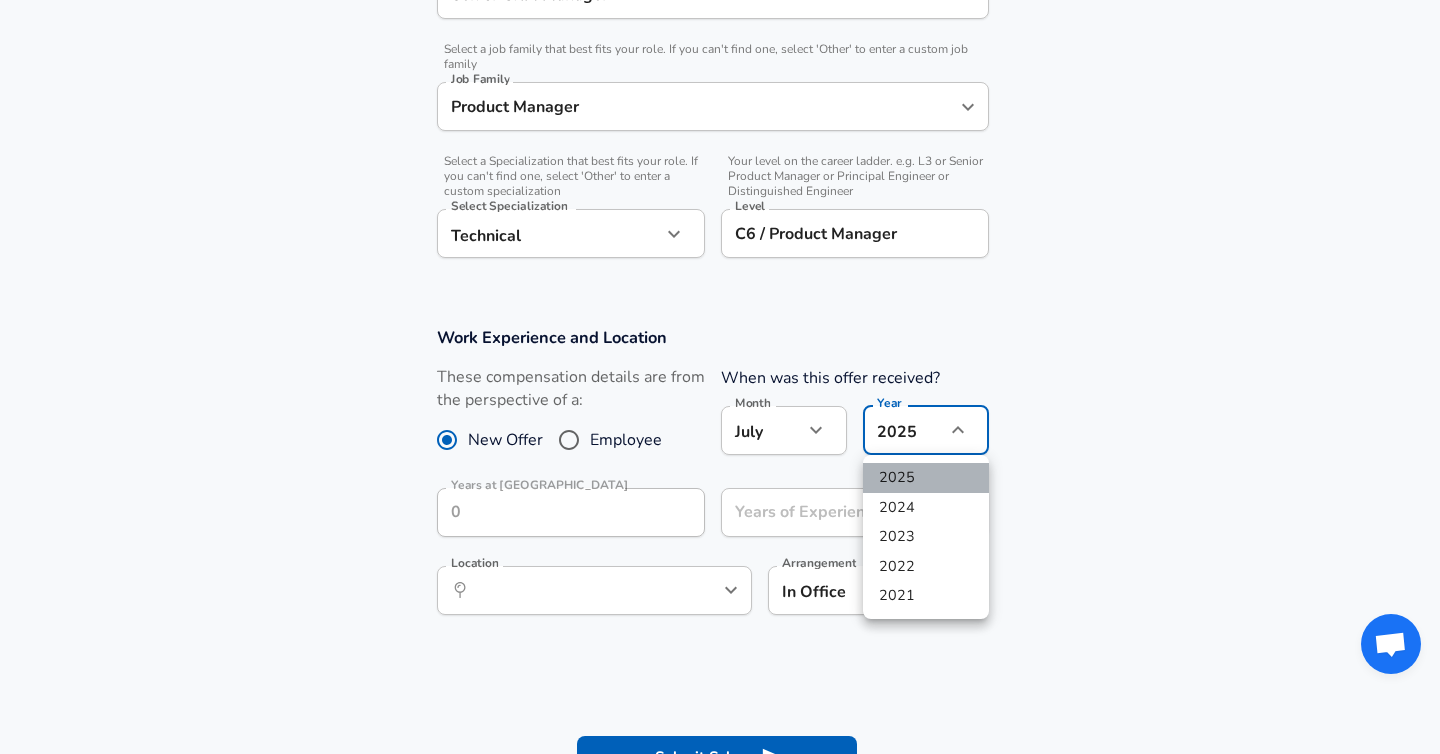 click on "2025" at bounding box center (926, 478) 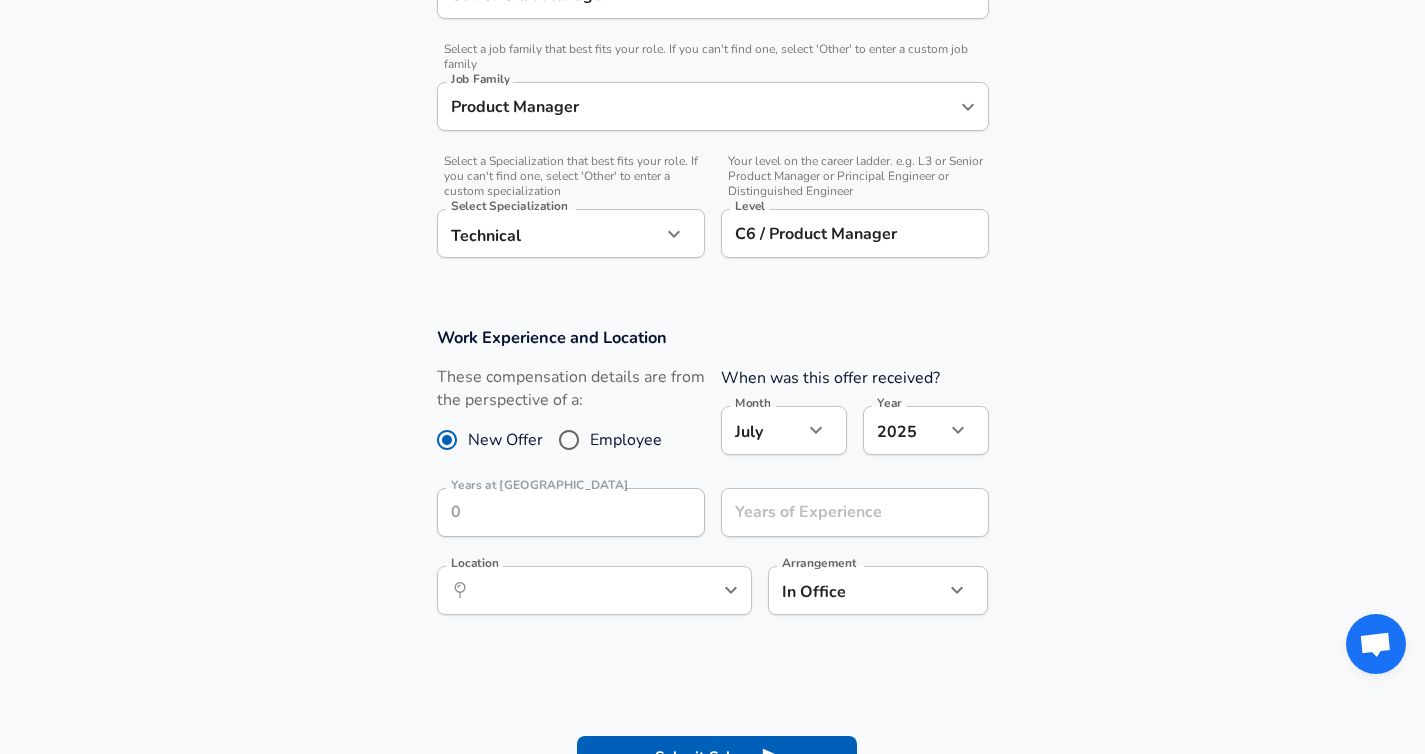 click on "Work Experience and Location These compensation details are from the perspective of a: New Offer Employee When was this offer received? Month [DATE] Month Year [DATE] 2025 Year Years at Zalando Years at Zalando Years of Experience Years of Experience Location ​ Location Arrangement In Office office Arrangement" at bounding box center (712, 481) 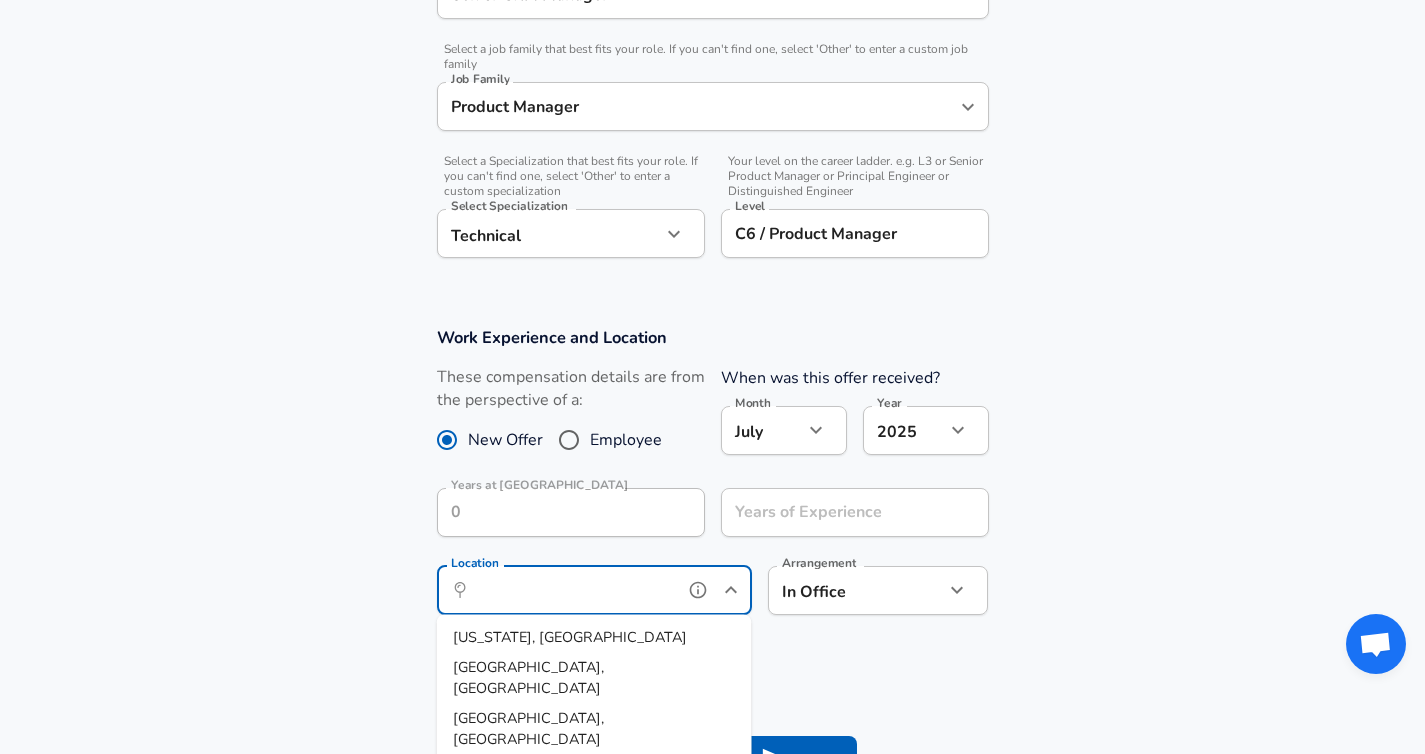 click on "Location" at bounding box center [572, 590] 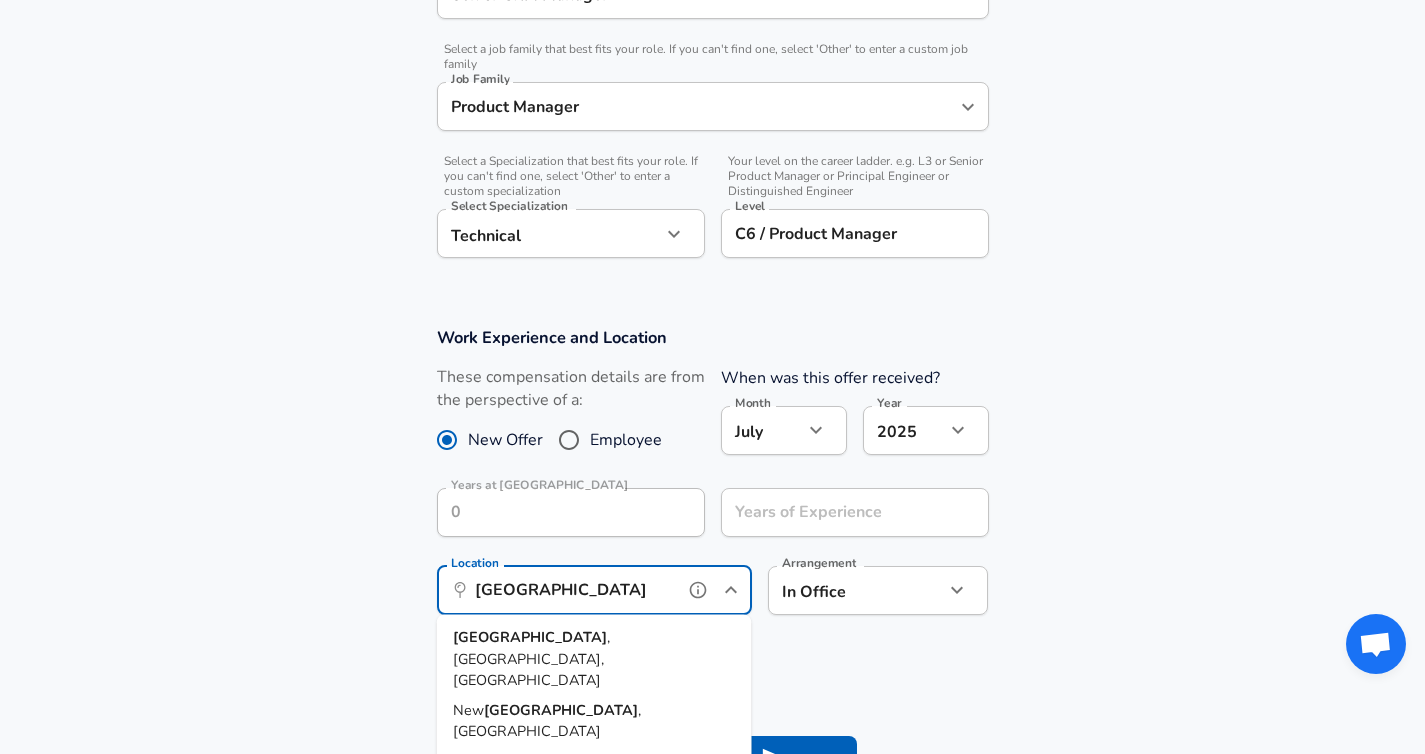 click on ", [GEOGRAPHIC_DATA], [GEOGRAPHIC_DATA]" at bounding box center (531, 658) 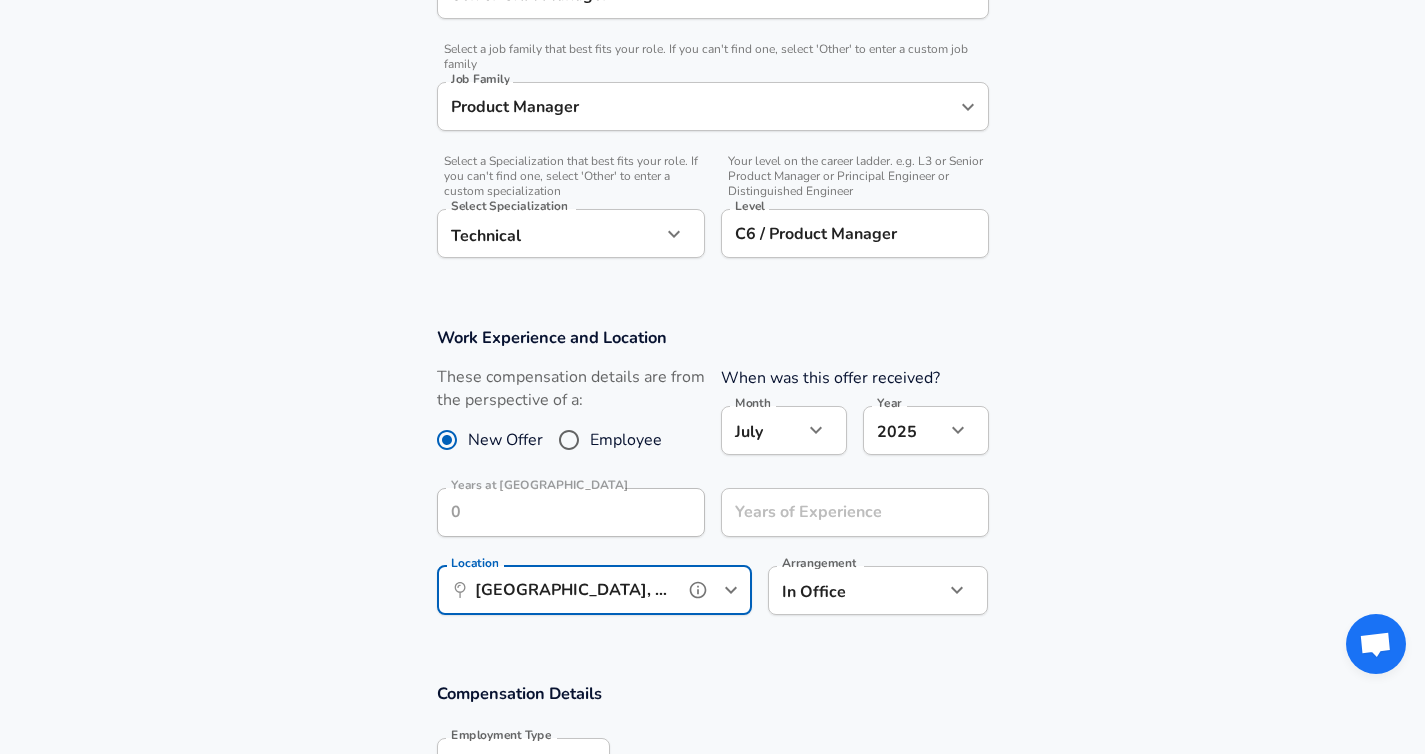 type on "[GEOGRAPHIC_DATA], [GEOGRAPHIC_DATA], [GEOGRAPHIC_DATA]" 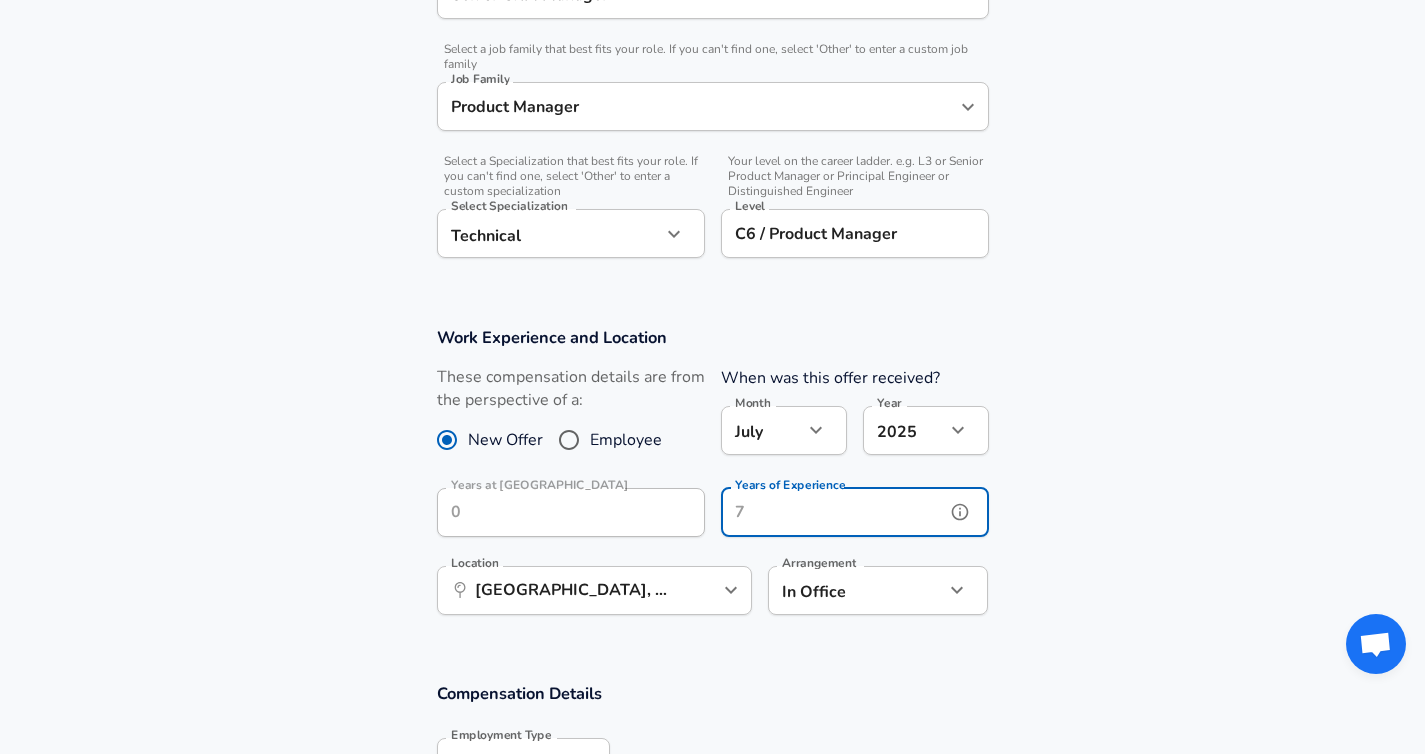 click on "Years of Experience" at bounding box center [833, 512] 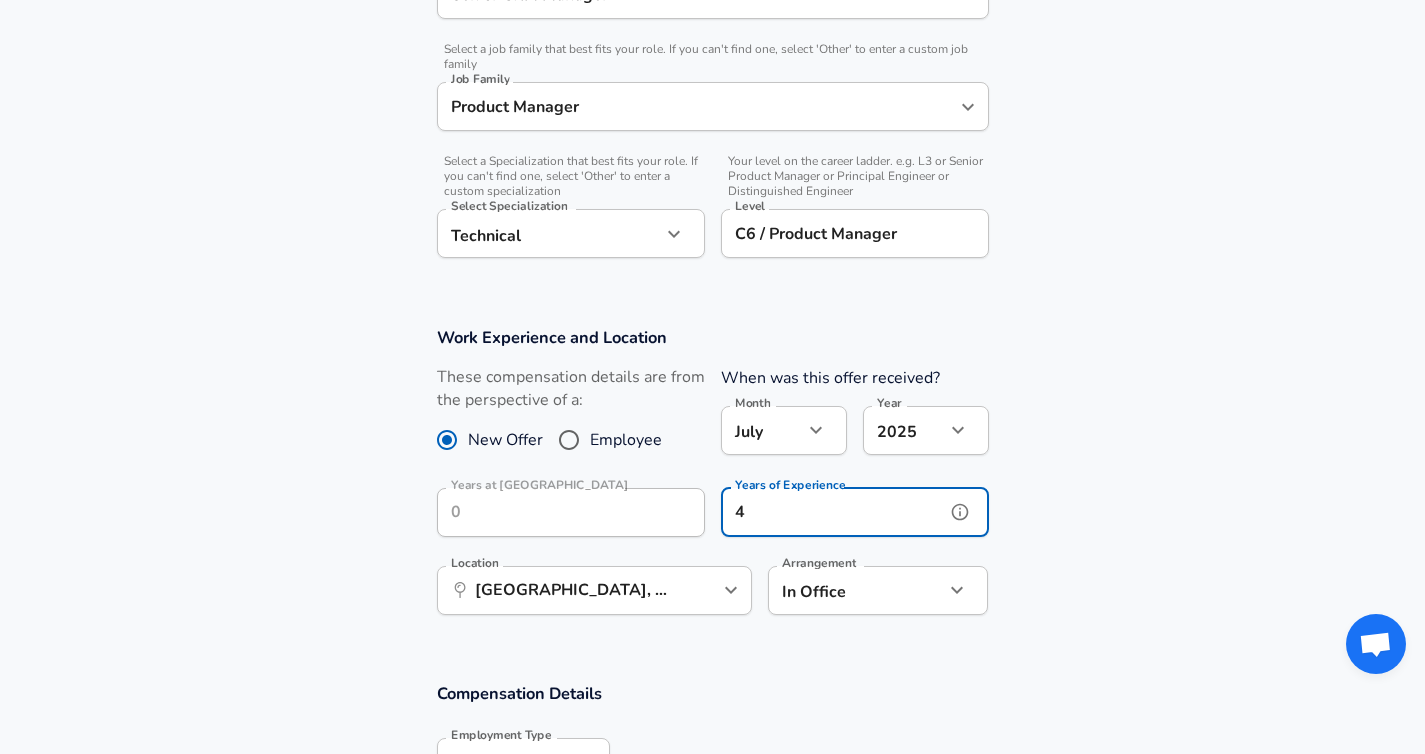 type on "4" 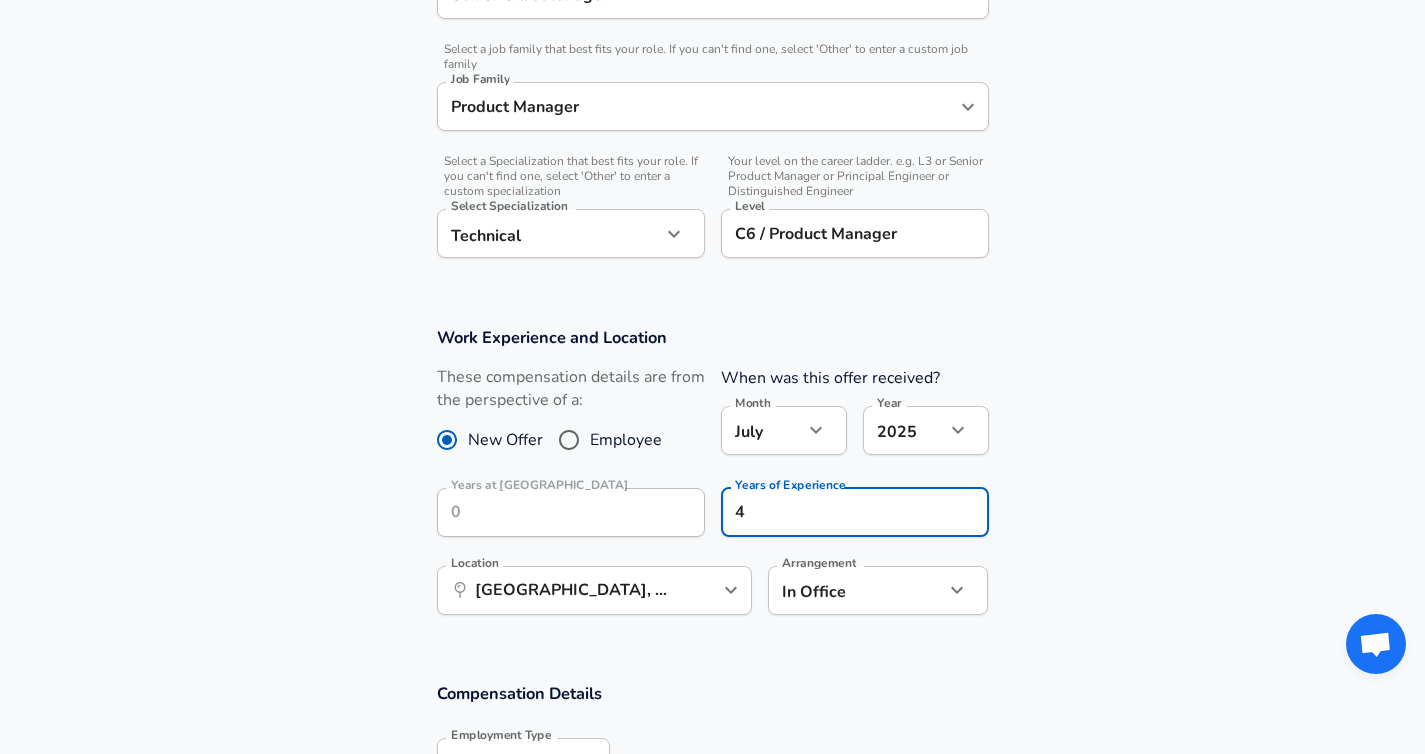 click on "Work Experience and Location These compensation details are from the perspective of a: New Offer Employee When was this offer received? Month [DATE] Month Year [DATE] 2025 Year Years at Zalando Years at Zalando Years of Experience 4 Years of Experience Location ​ [GEOGRAPHIC_DATA], [GEOGRAPHIC_DATA], [GEOGRAPHIC_DATA] Location Arrangement In Office office Arrangement" at bounding box center [712, 481] 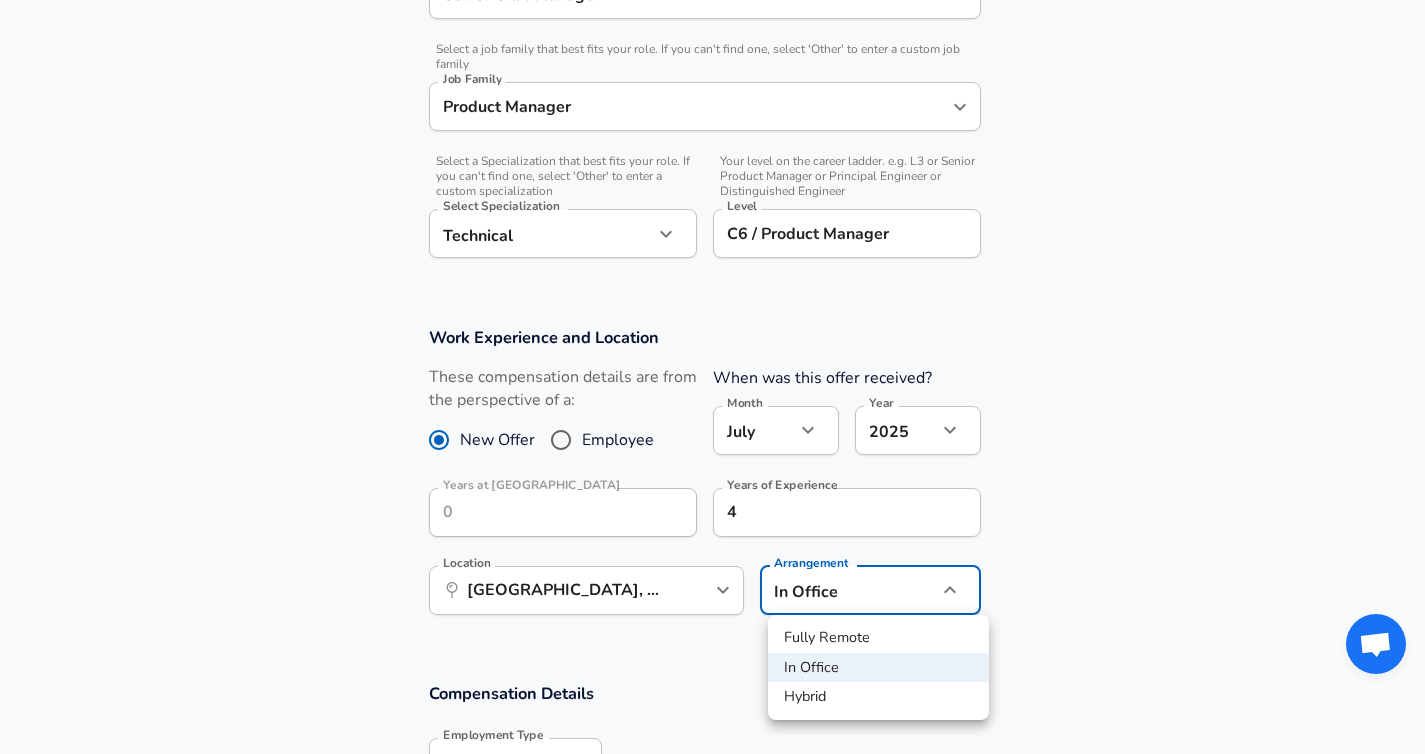 click on "Restart Add Your Salary Upload your offer letter   to verify your submission Enhance Privacy and Anonymity No Automatically hides specific fields until there are enough submissions to safely display the full details.   More Details Based on your submission and the data points that we have already collected, we will automatically hide and anonymize specific fields if there aren't enough data points to remain sufficiently anonymous. Company & Title Information   Enter the company you received your offer from Company Zalando Company   Select the title that closest resembles your official title. This should be similar to the title that was present on your offer letter. Title Senior CRM Manager Title   Select a job family that best fits your role. If you can't find one, select 'Other' to enter a custom job family Job Family Product Manager Job Family   Select a Specialization that best fits your role. If you can't find one, select 'Other' to enter a custom specialization Select Specialization Technical Technical" at bounding box center (712, -208) 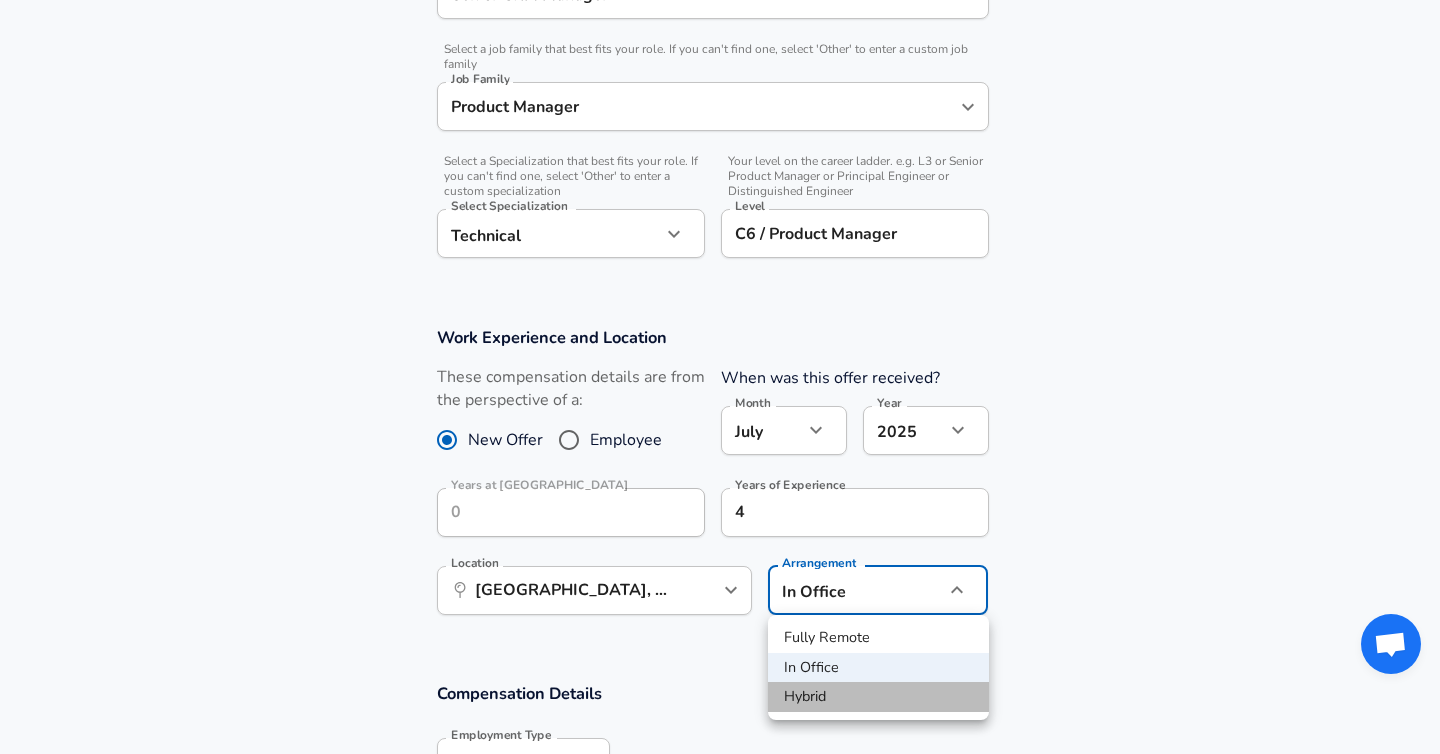 click on "Hybrid" at bounding box center [878, 697] 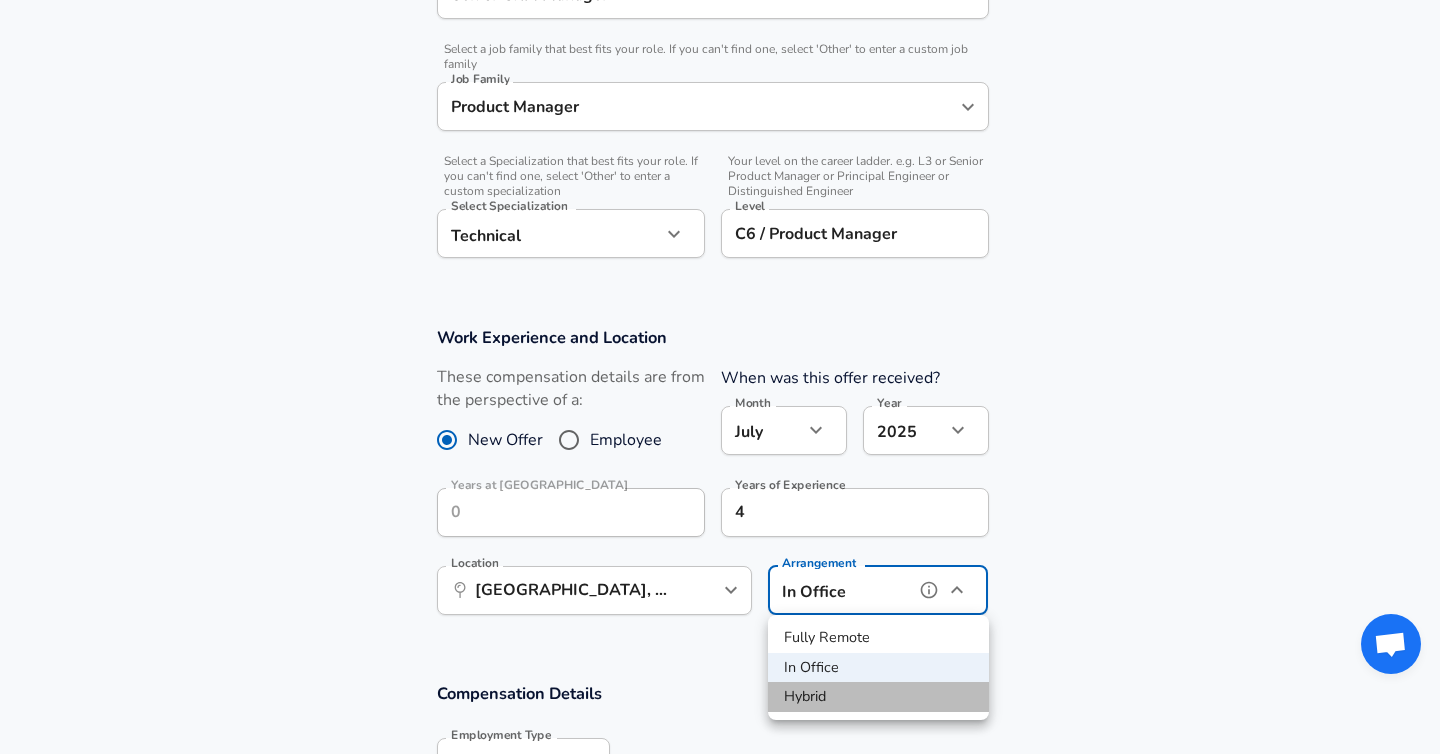 type on "hybrid" 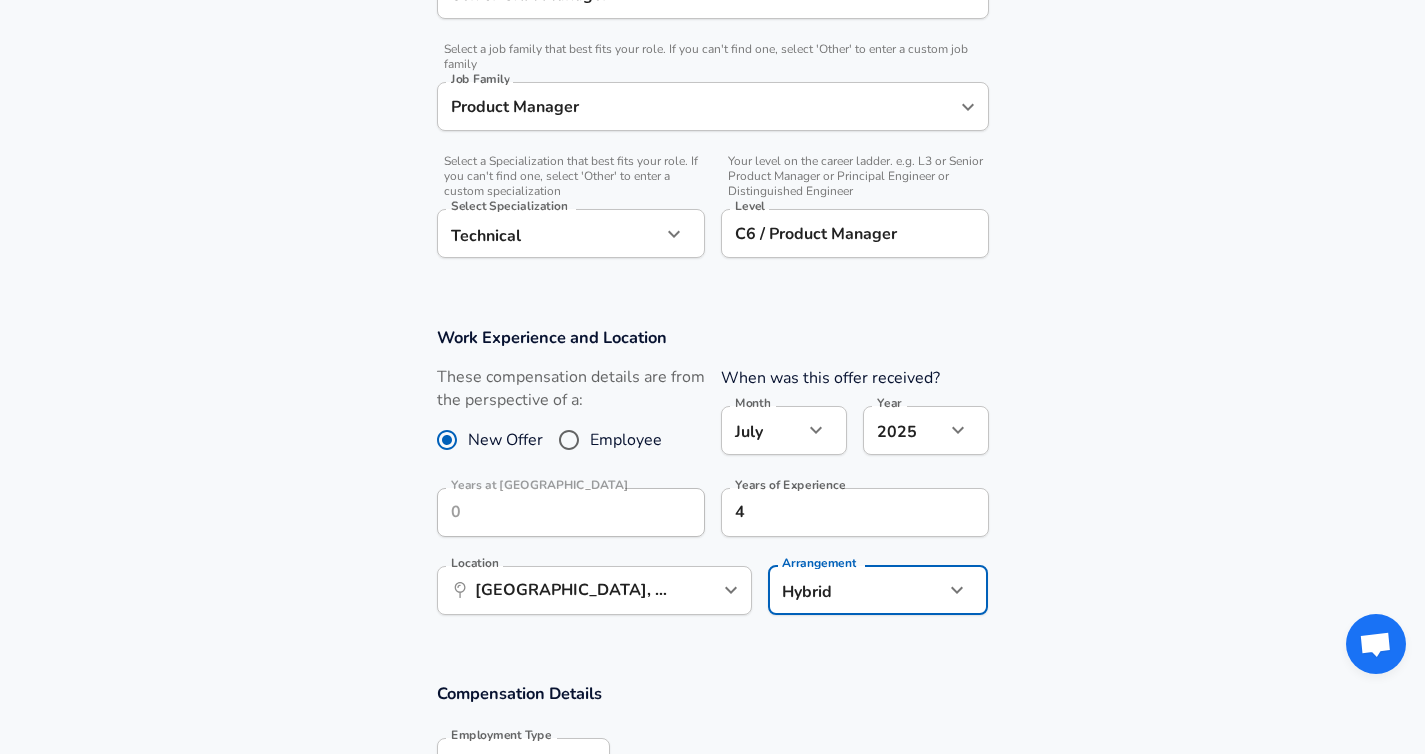 click on "Work Experience and Location These compensation details are from the perspective of a: New Offer Employee When was this offer received? Month [DATE] Month Year [DATE] 2025 Year Years at Zalando Years at Zalando Years of Experience 4 Years of Experience Location ​ [GEOGRAPHIC_DATA], [GEOGRAPHIC_DATA], [GEOGRAPHIC_DATA] Location Arrangement Hybrid hybrid Arrangement" at bounding box center (712, 481) 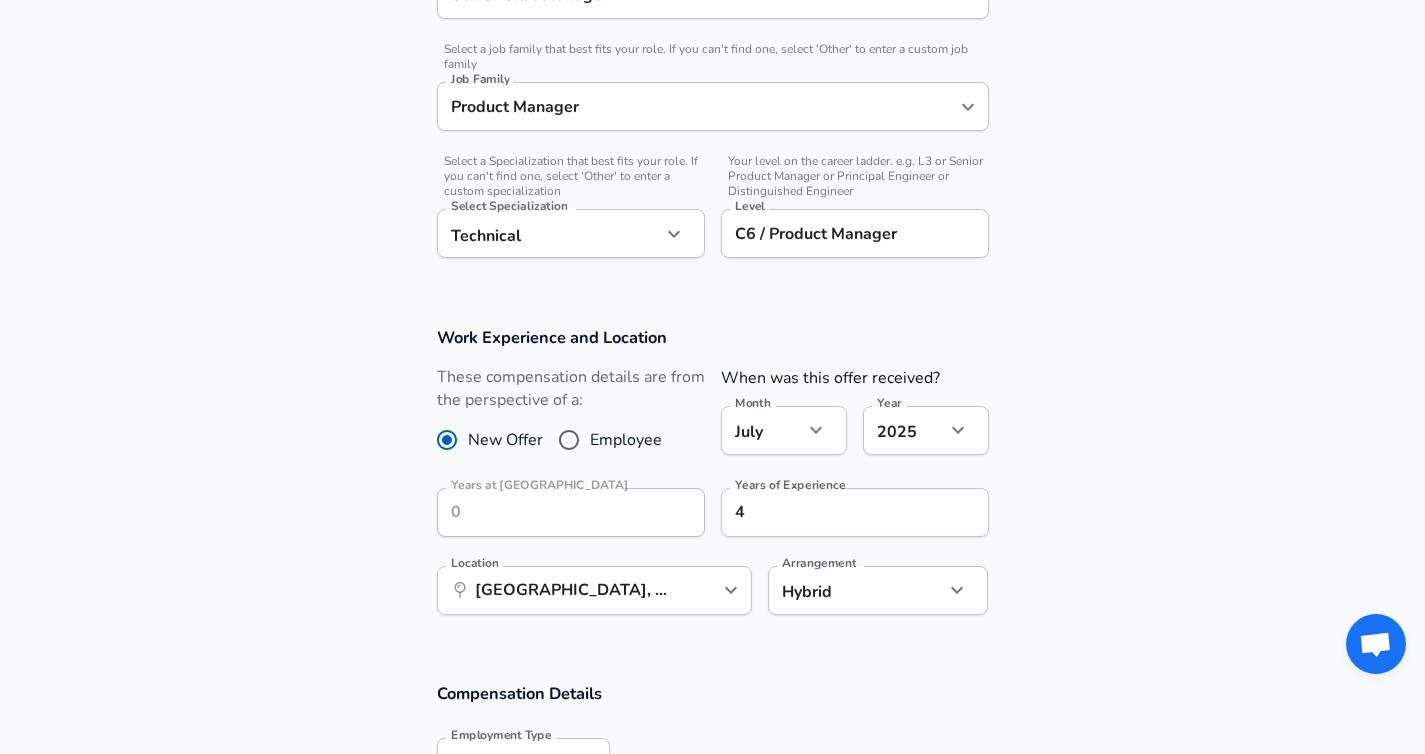 click on "Work Experience and Location These compensation details are from the perspective of a: New Offer Employee When was this offer received? Month [DATE] Month Year [DATE] 2025 Year Years at Zalando Years at Zalando Years of Experience 4 Years of Experience Location ​ [GEOGRAPHIC_DATA], [GEOGRAPHIC_DATA], [GEOGRAPHIC_DATA] Location Arrangement Hybrid hybrid Arrangement" at bounding box center [712, 481] 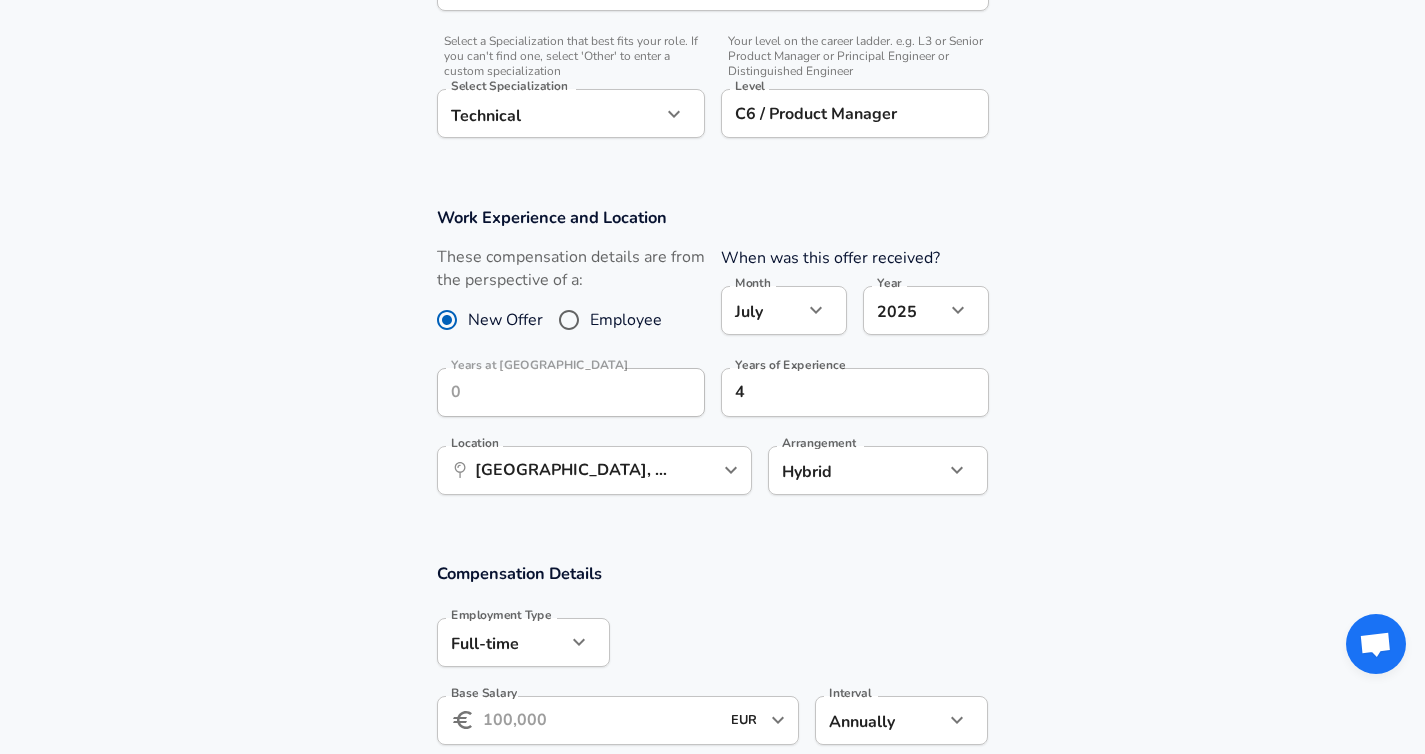 scroll, scrollTop: 1026, scrollLeft: 0, axis: vertical 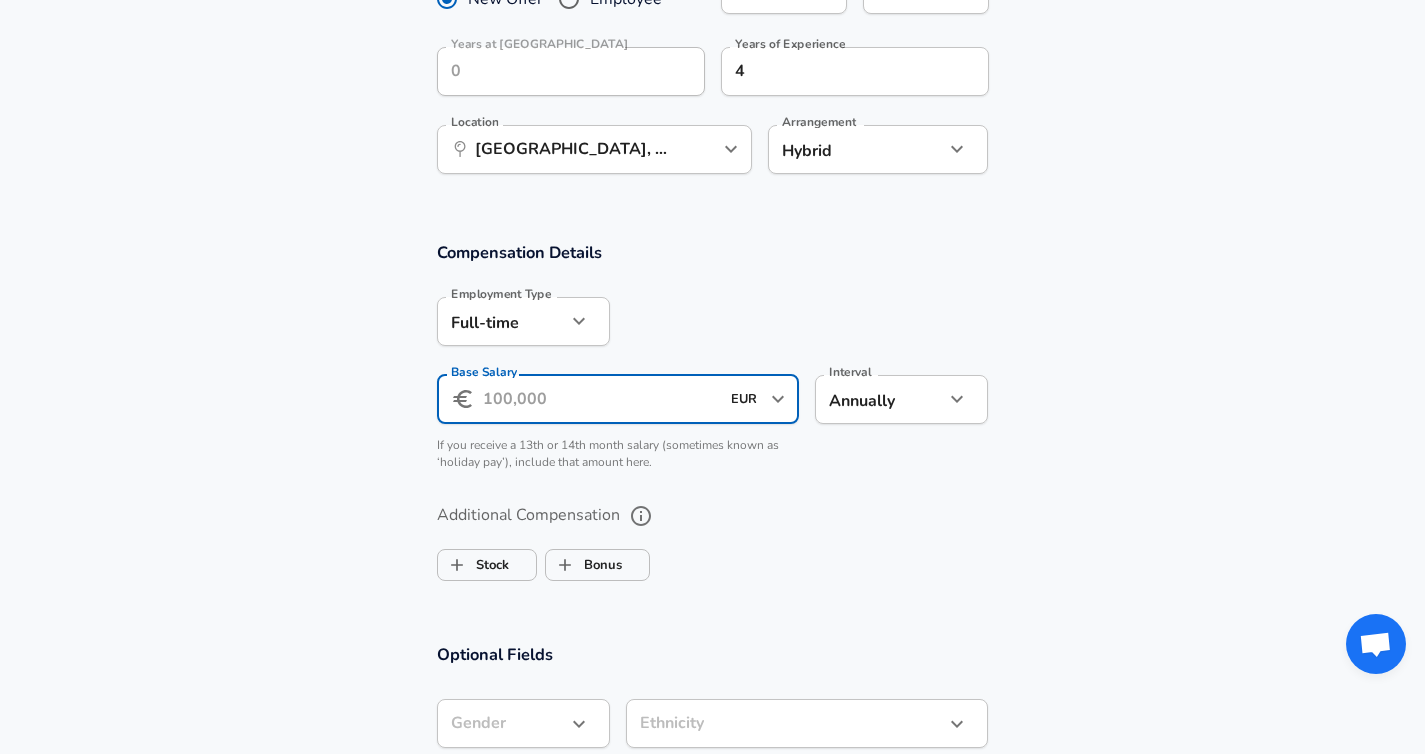 click on "Base Salary" at bounding box center [601, 399] 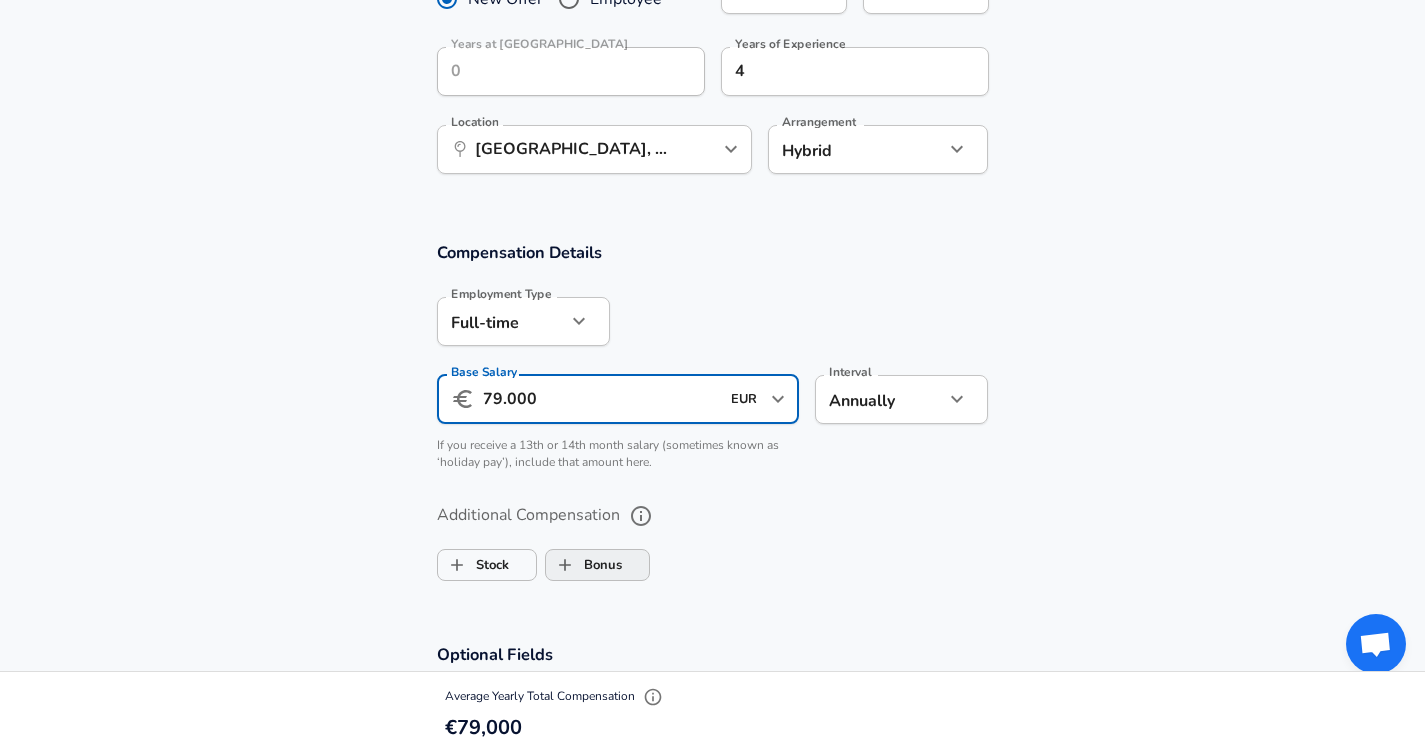 type on "79.000" 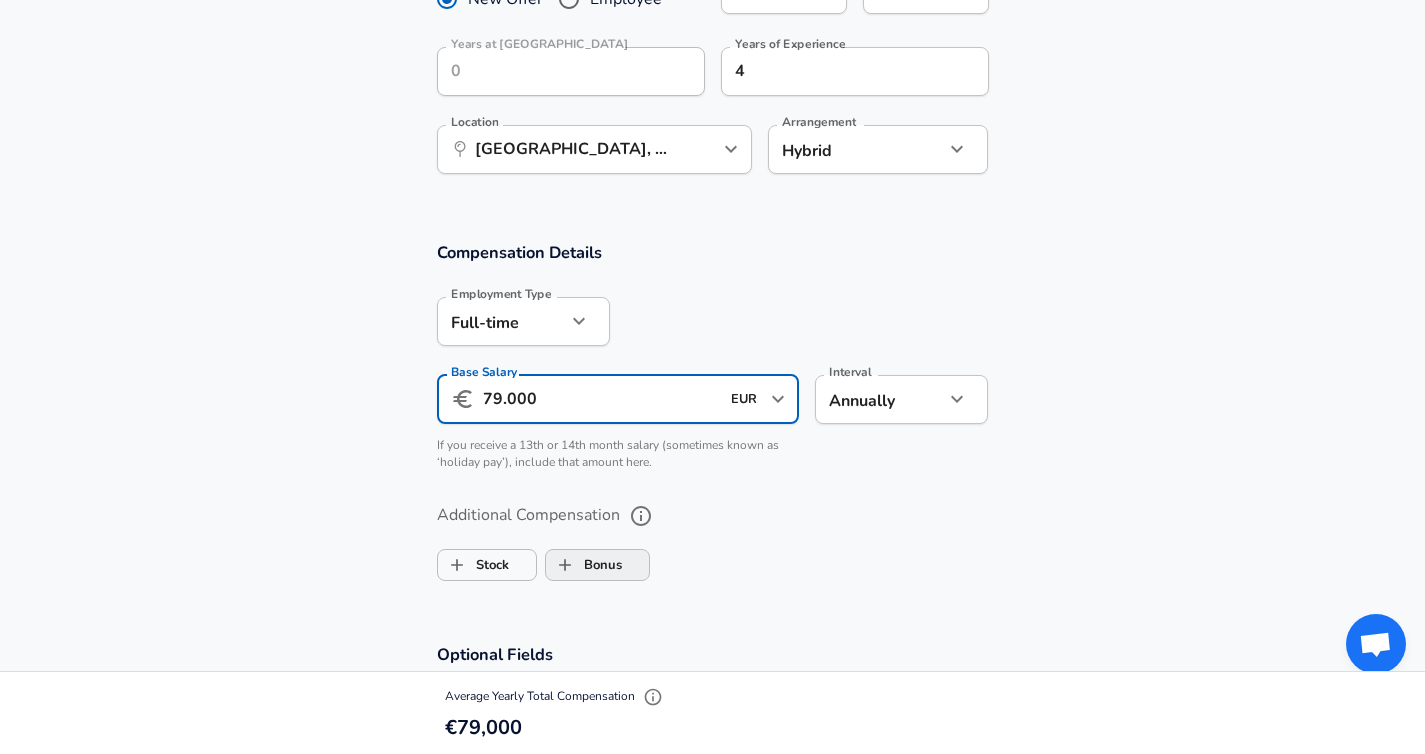 click on "Bonus" at bounding box center (565, 565) 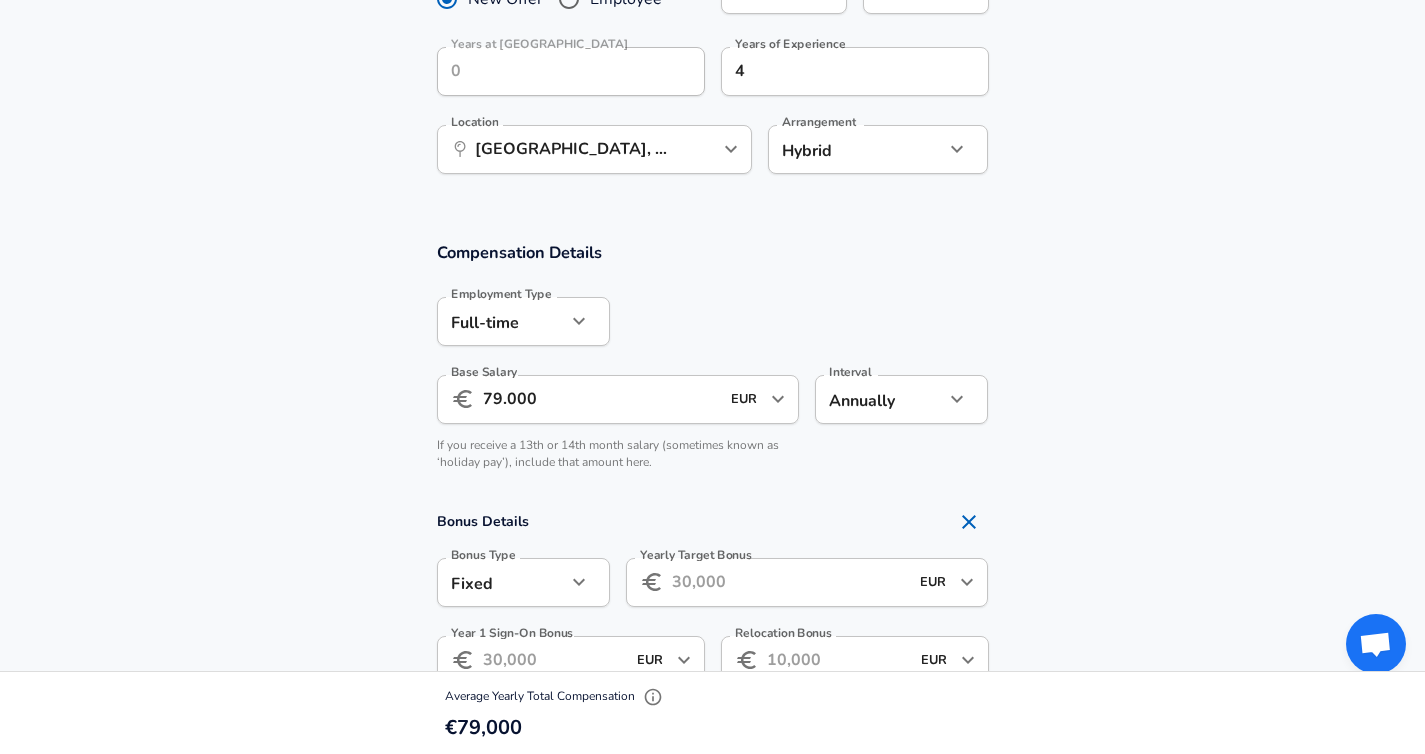 checkbox on "true" 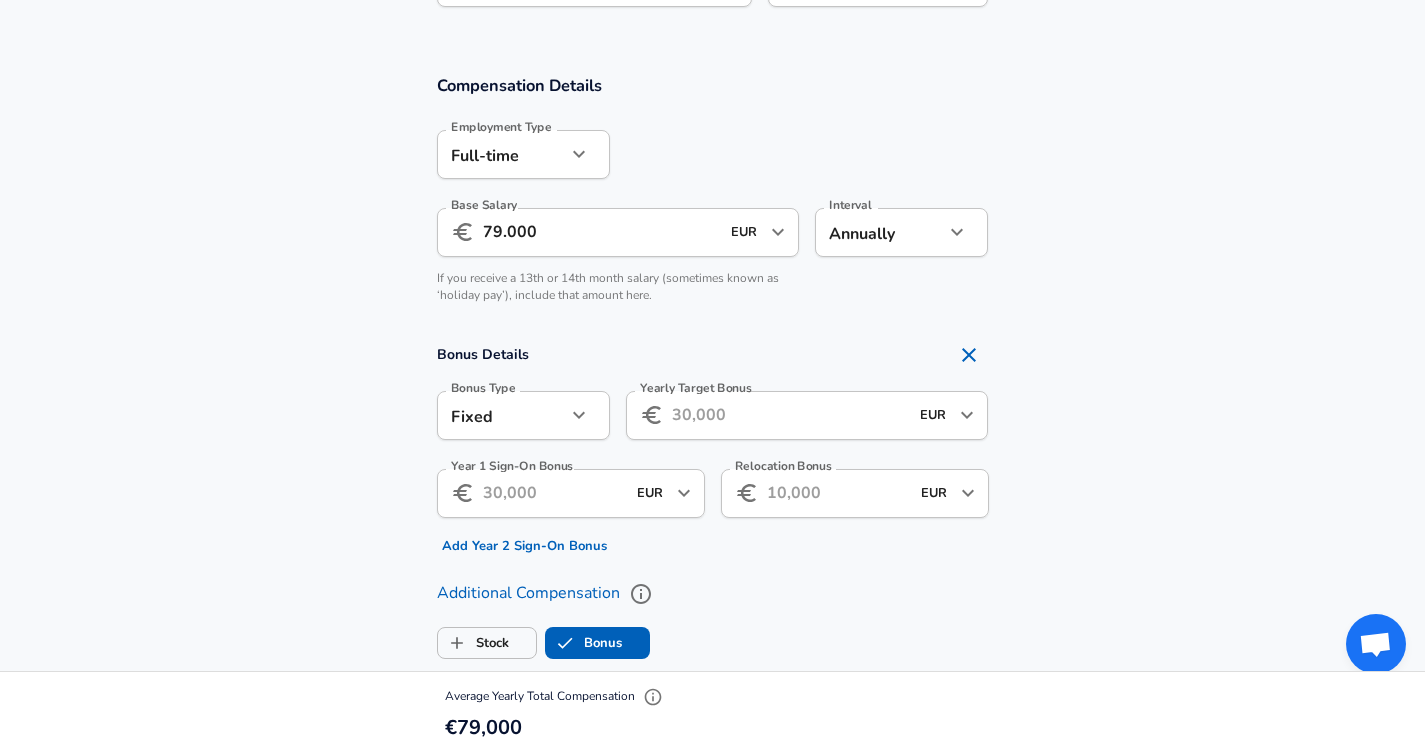 click on "Restart Add Your Salary Upload your offer letter   to verify your submission Enhance Privacy and Anonymity No Automatically hides specific fields until there are enough submissions to safely display the full details.   More Details Based on your submission and the data points that we have already collected, we will automatically hide and anonymize specific fields if there aren't enough data points to remain sufficiently anonymous. Company & Title Information   Enter the company you received your offer from Company Zalando Company   Select the title that closest resembles your official title. This should be similar to the title that was present on your offer letter. Title Senior CRM Manager Title   Select a job family that best fits your role. If you can't find one, select 'Other' to enter a custom job family Job Family Product Manager Job Family   Select a Specialization that best fits your role. If you can't find one, select 'Other' to enter a custom specialization Select Specialization Technical Technical" at bounding box center [712, -816] 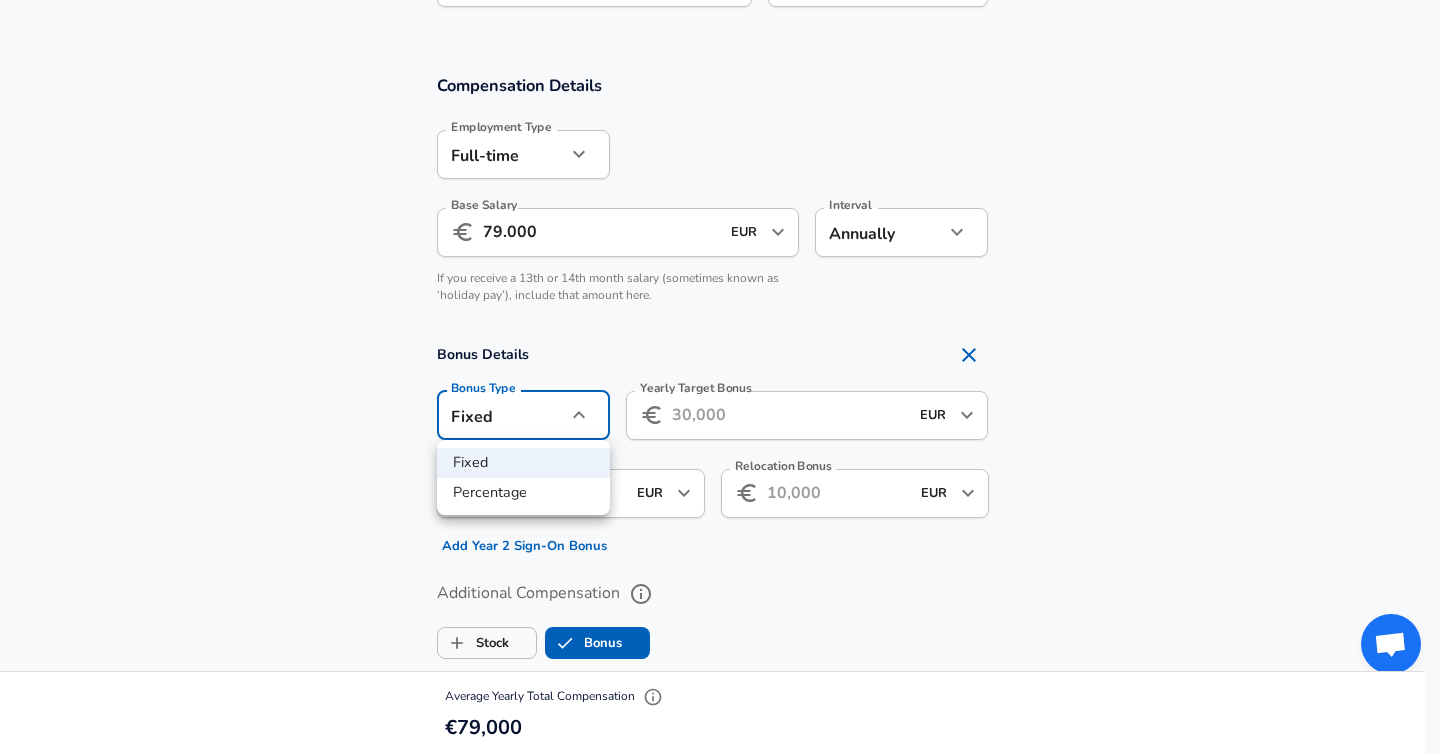 click at bounding box center [720, 377] 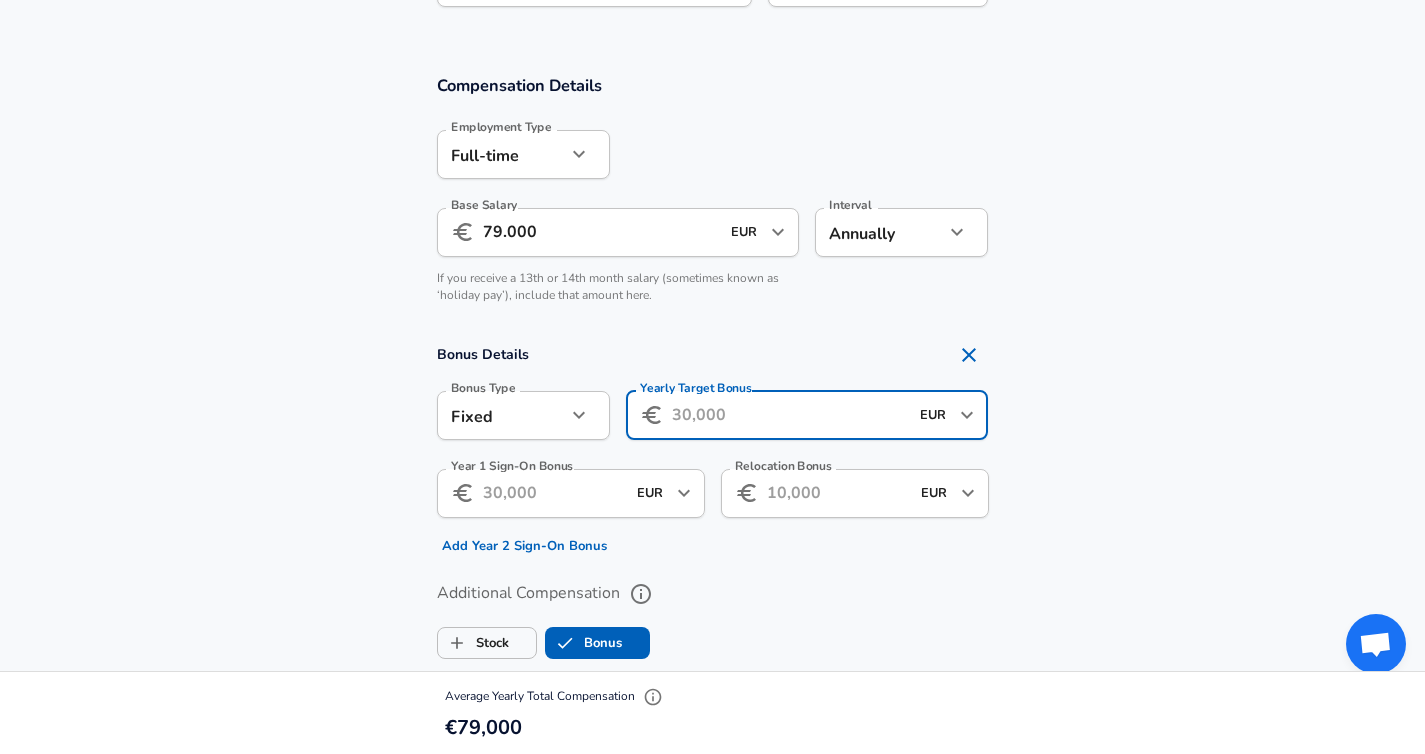 click on "Yearly Target Bonus" at bounding box center (790, 415) 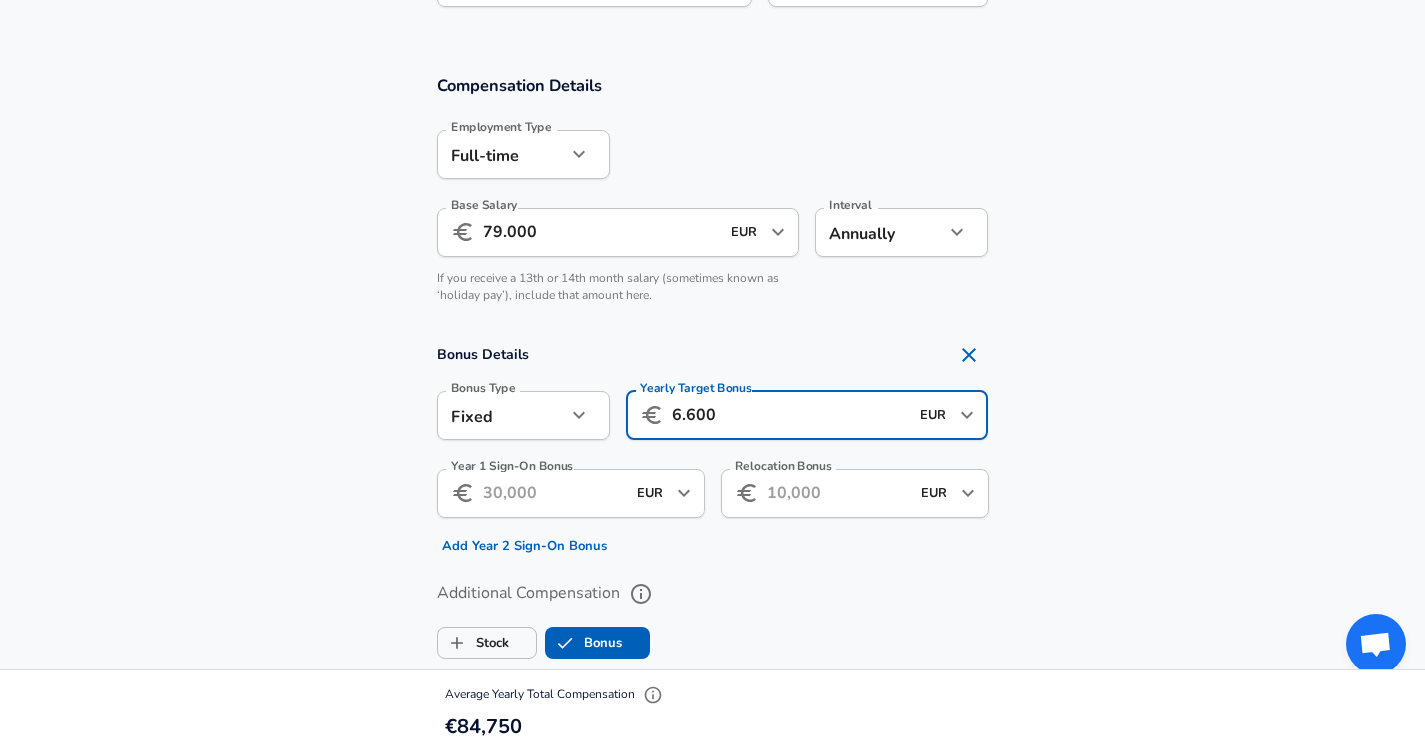 type on "6.600" 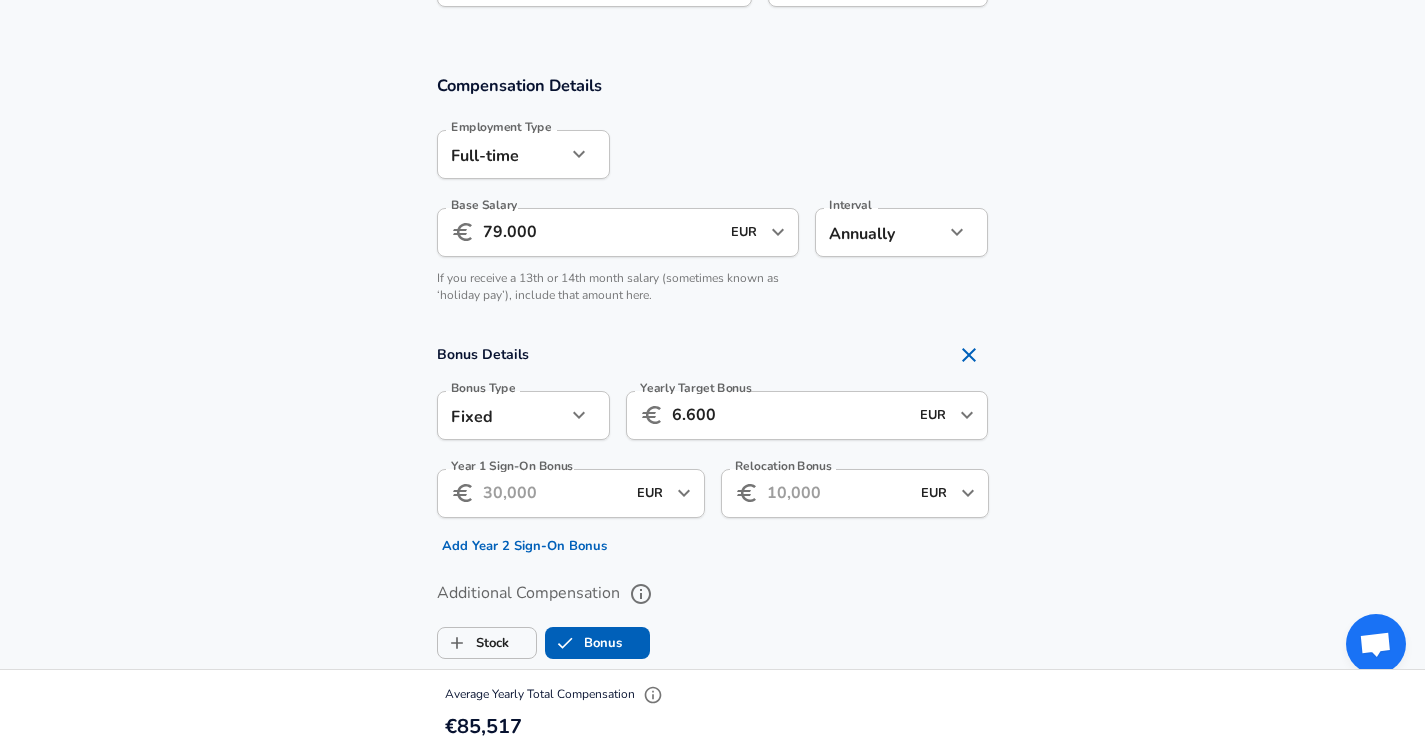 click on "Bonus Details  Bonus Type Fixed fixed Bonus Type Yearly Target Bonus ​ 6.600 EUR ​ Yearly Target Bonus Year 1 Sign-On Bonus ​ EUR ​ Year 1 Sign-On Bonus Add Year 2 Sign-On Bonus Relocation Bonus ​ EUR ​ Relocation Bonus" at bounding box center [713, 448] 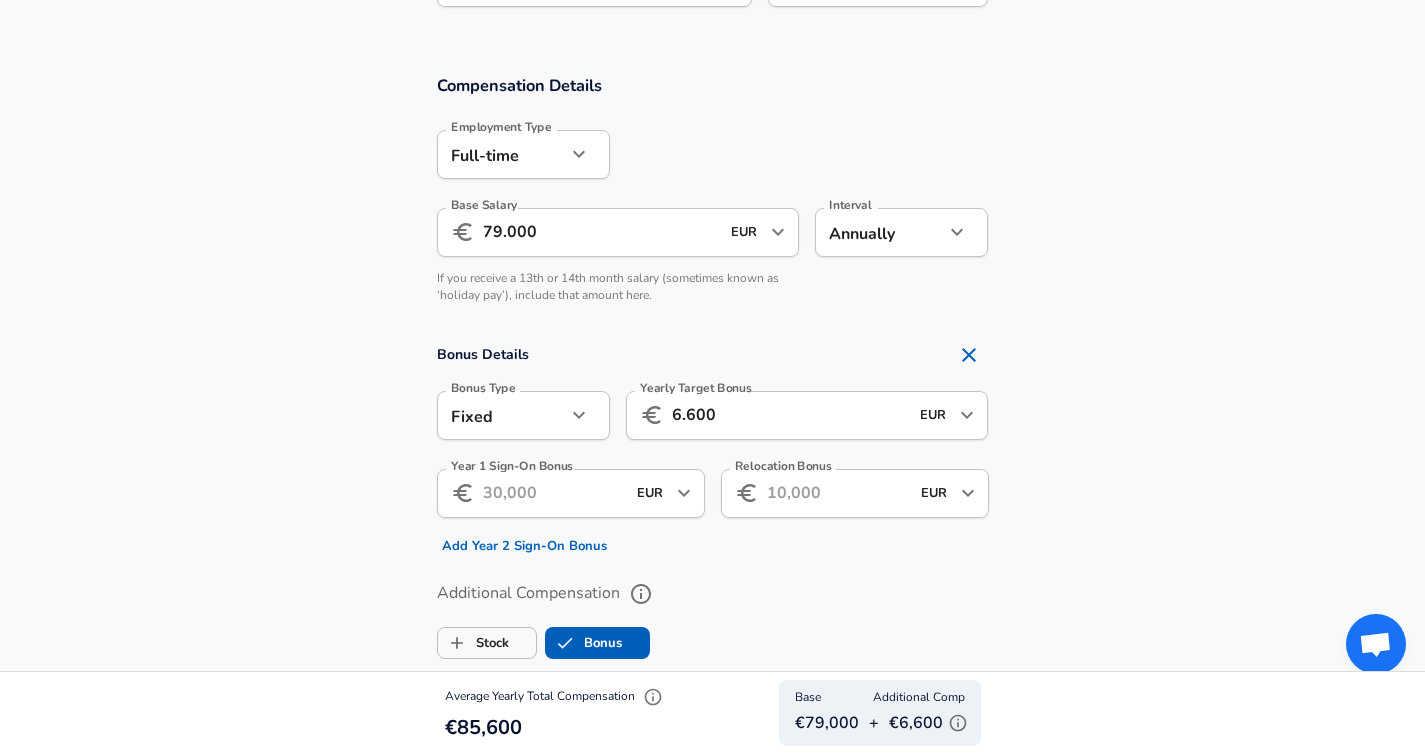 click on "Relocation Bonus" at bounding box center (838, 493) 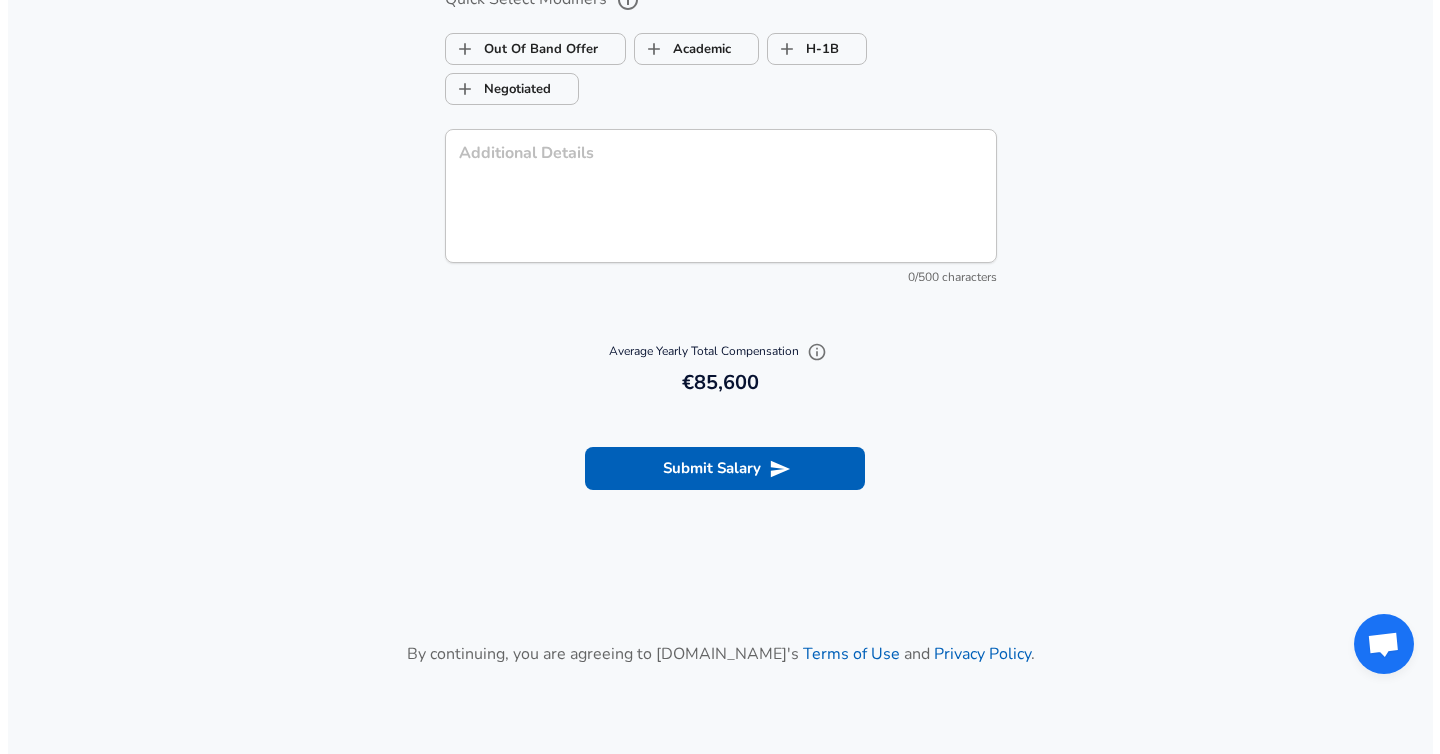 scroll, scrollTop: 2157, scrollLeft: 0, axis: vertical 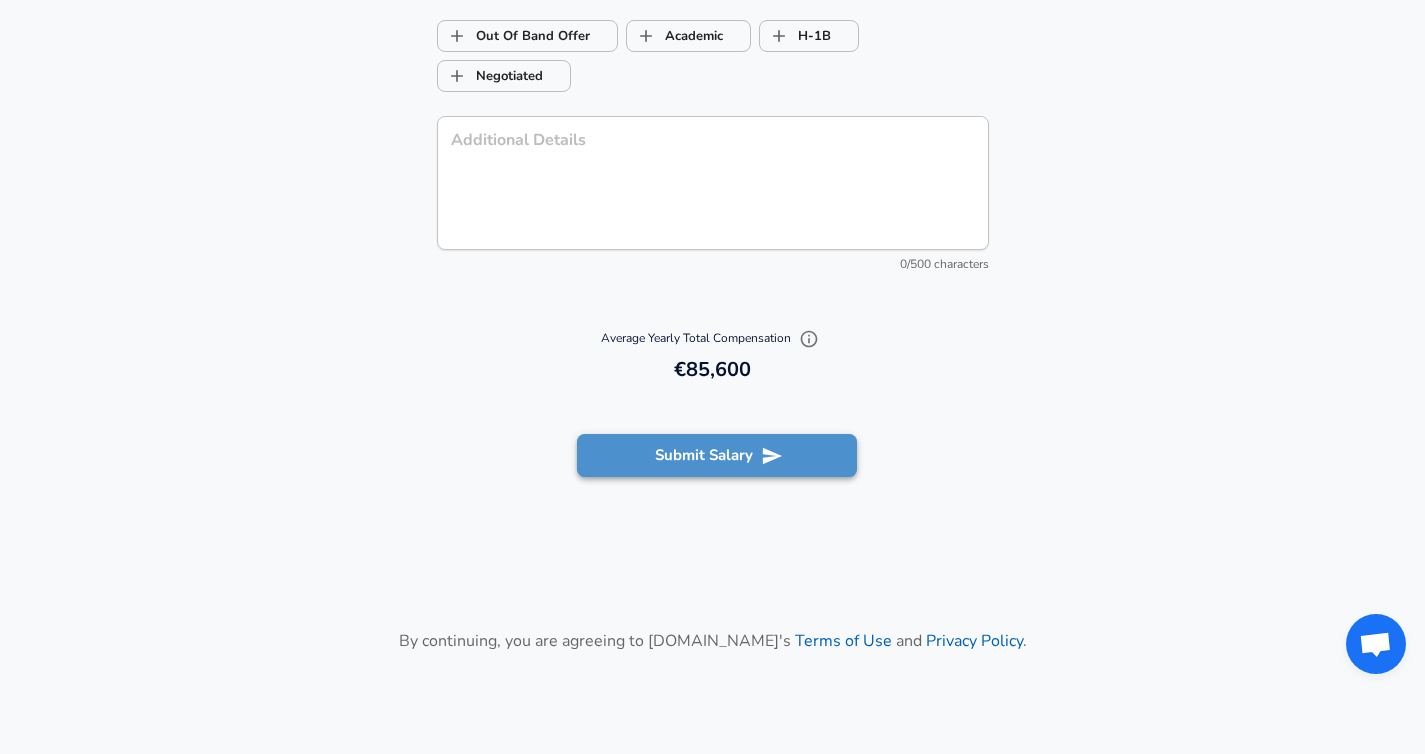 click on "Submit Salary" at bounding box center (717, 455) 